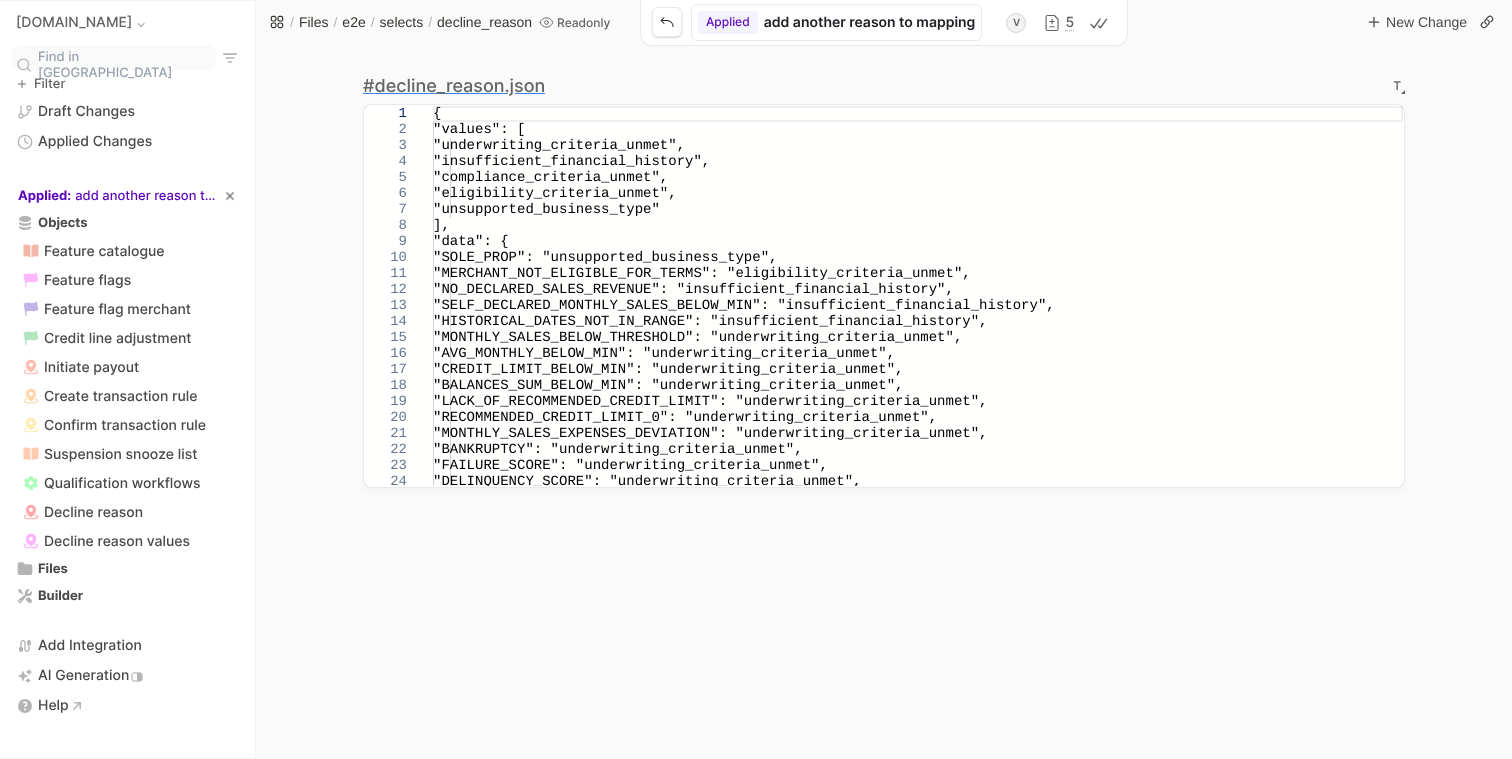 scroll, scrollTop: 0, scrollLeft: 0, axis: both 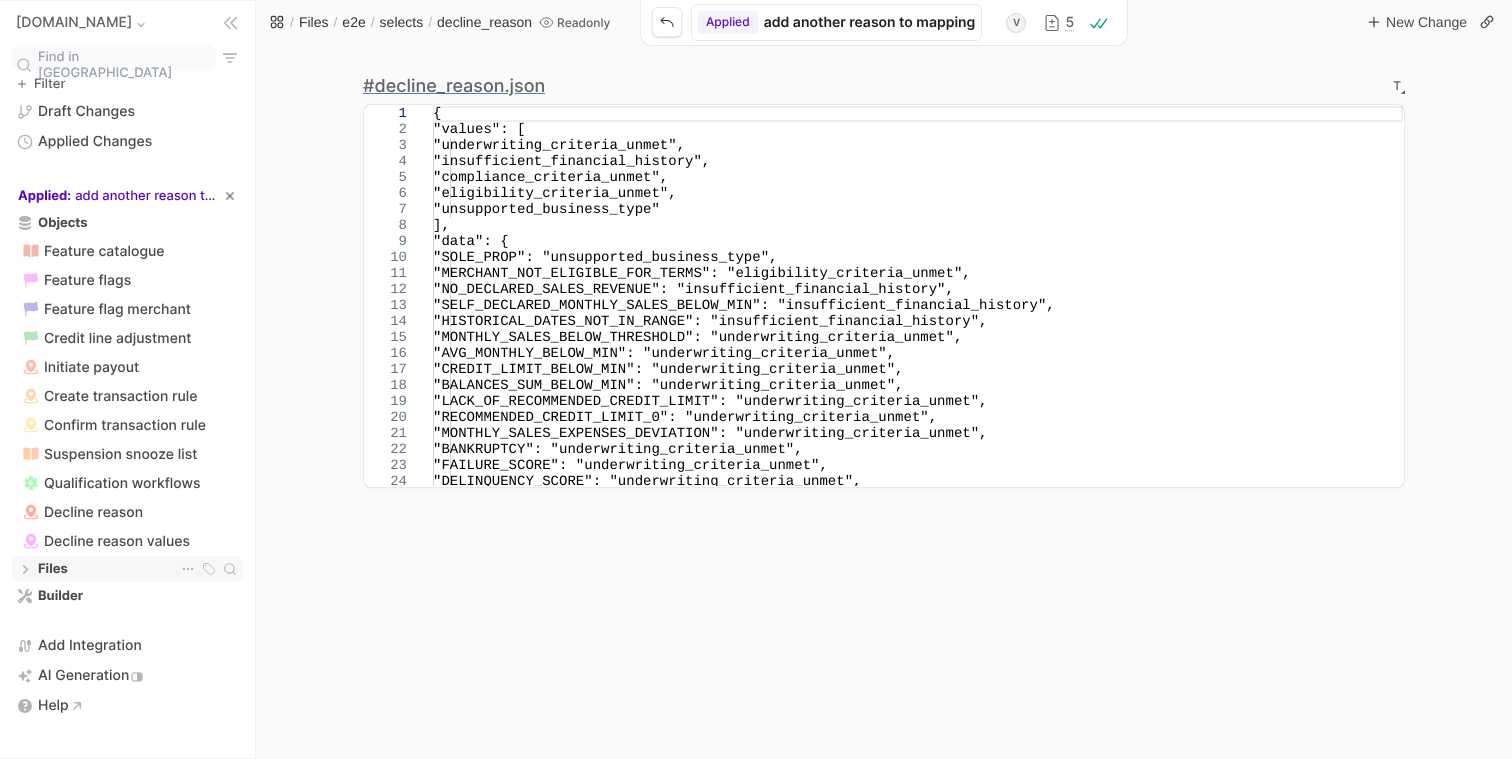 click on "Files Files" at bounding box center [127, 569] 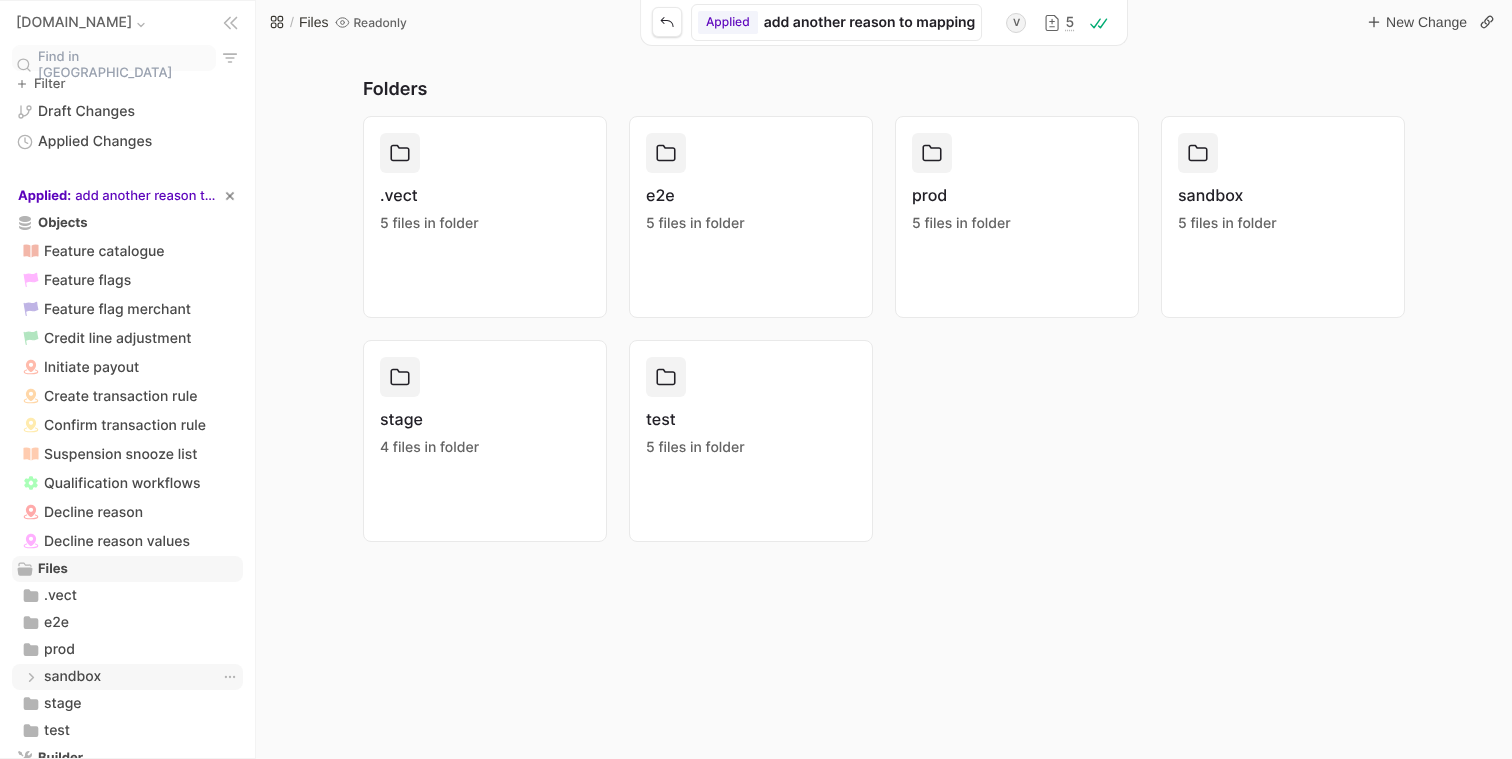 click on "sandbox" at bounding box center (72, 677) 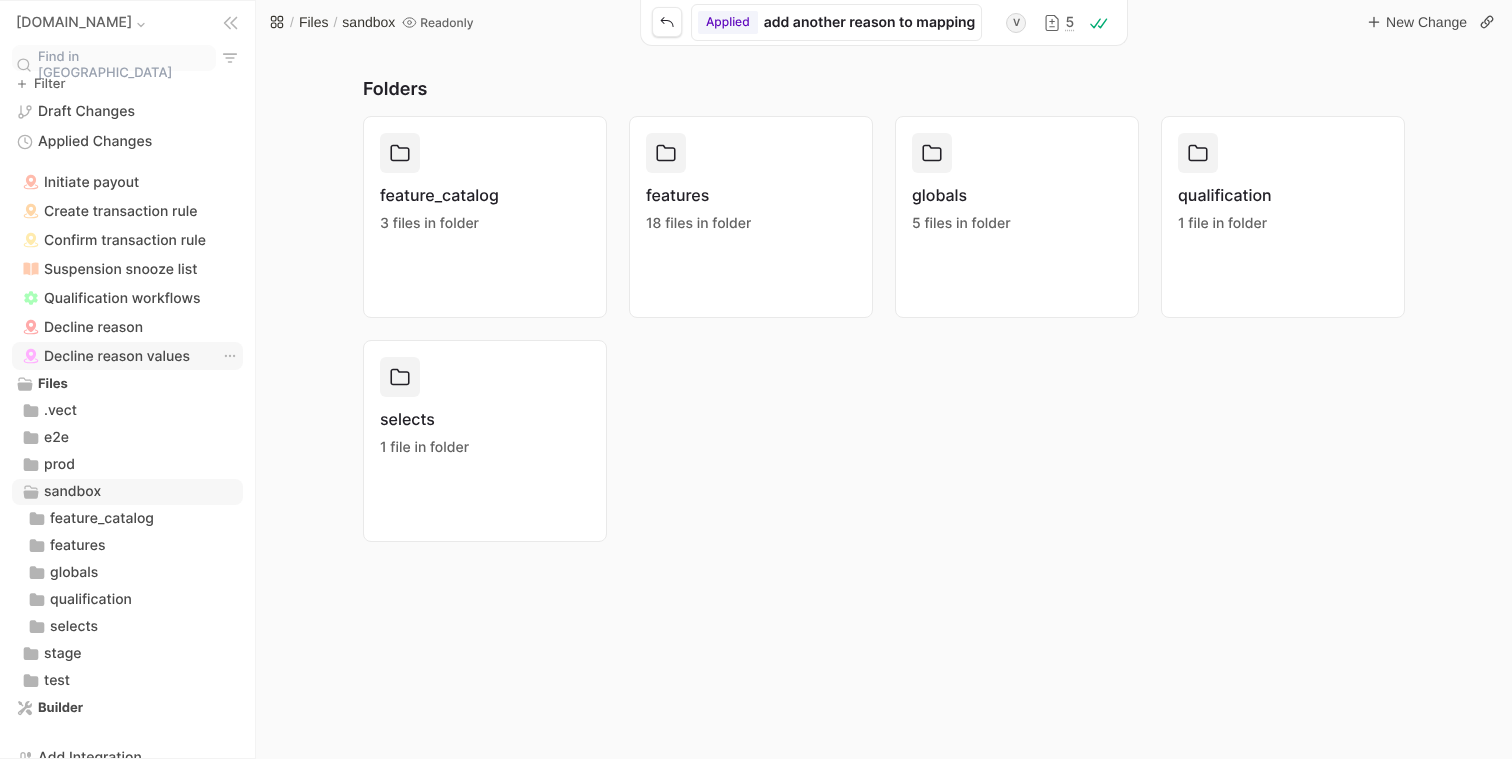 scroll, scrollTop: 265, scrollLeft: 0, axis: vertical 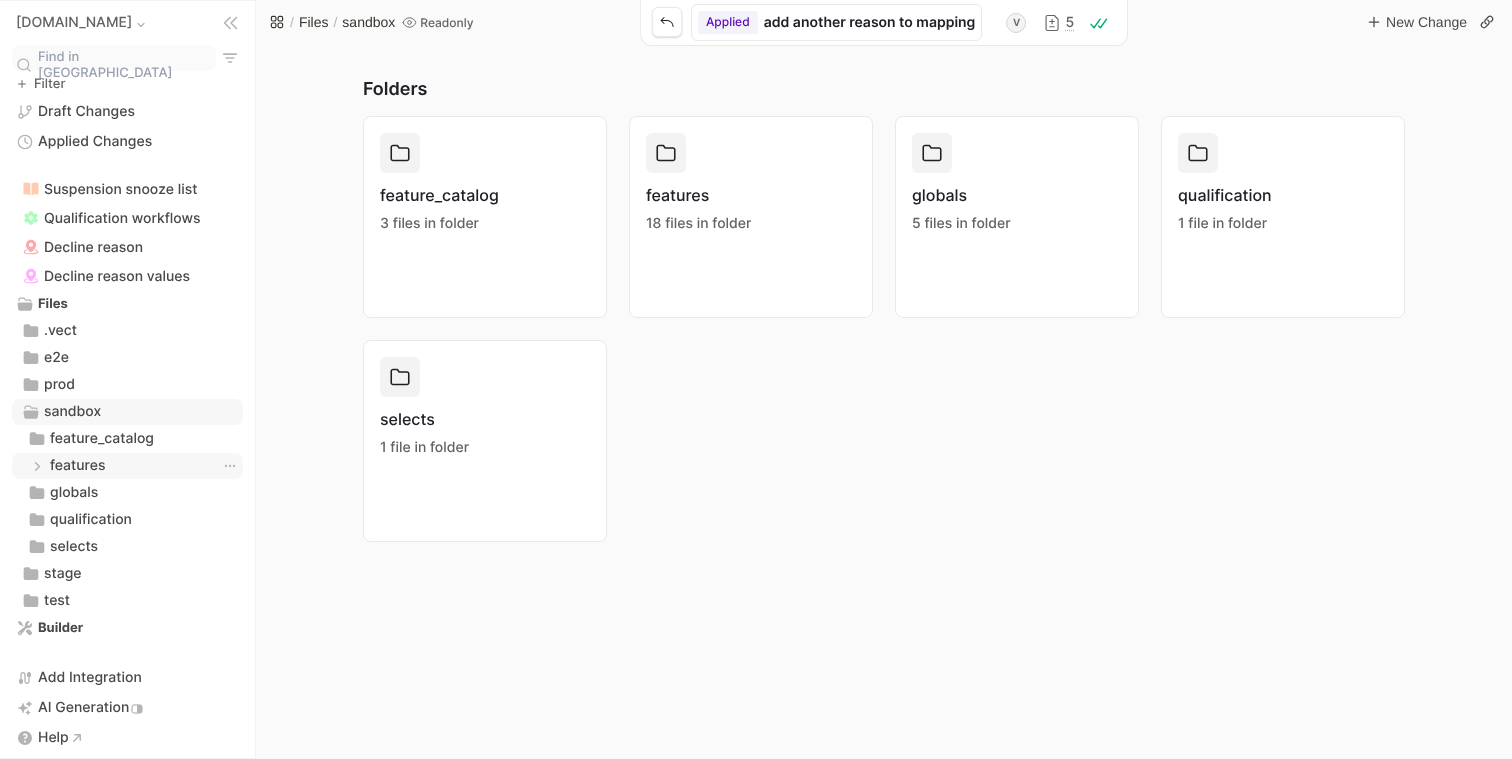 click on "features features" at bounding box center [127, 466] 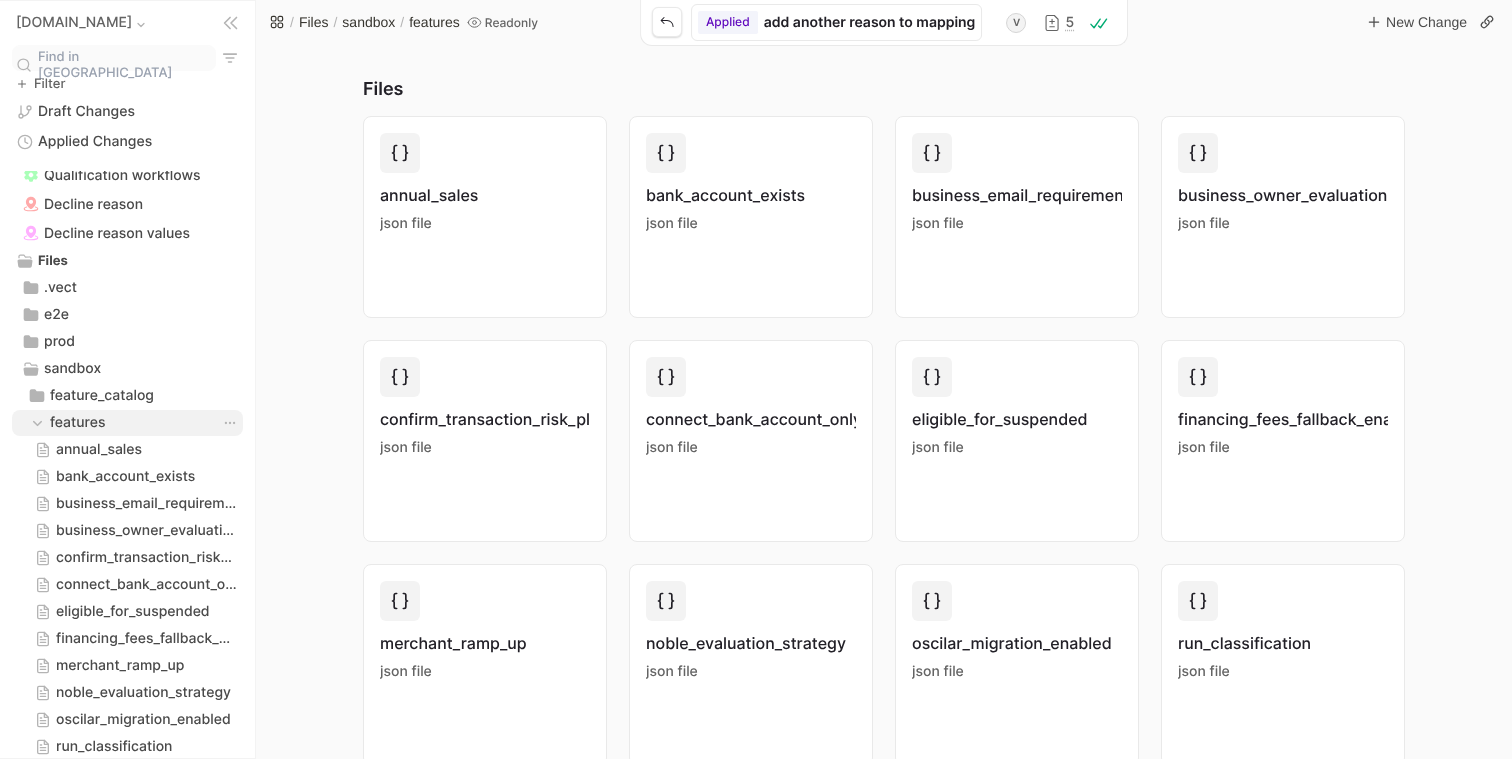 scroll, scrollTop: 317, scrollLeft: 0, axis: vertical 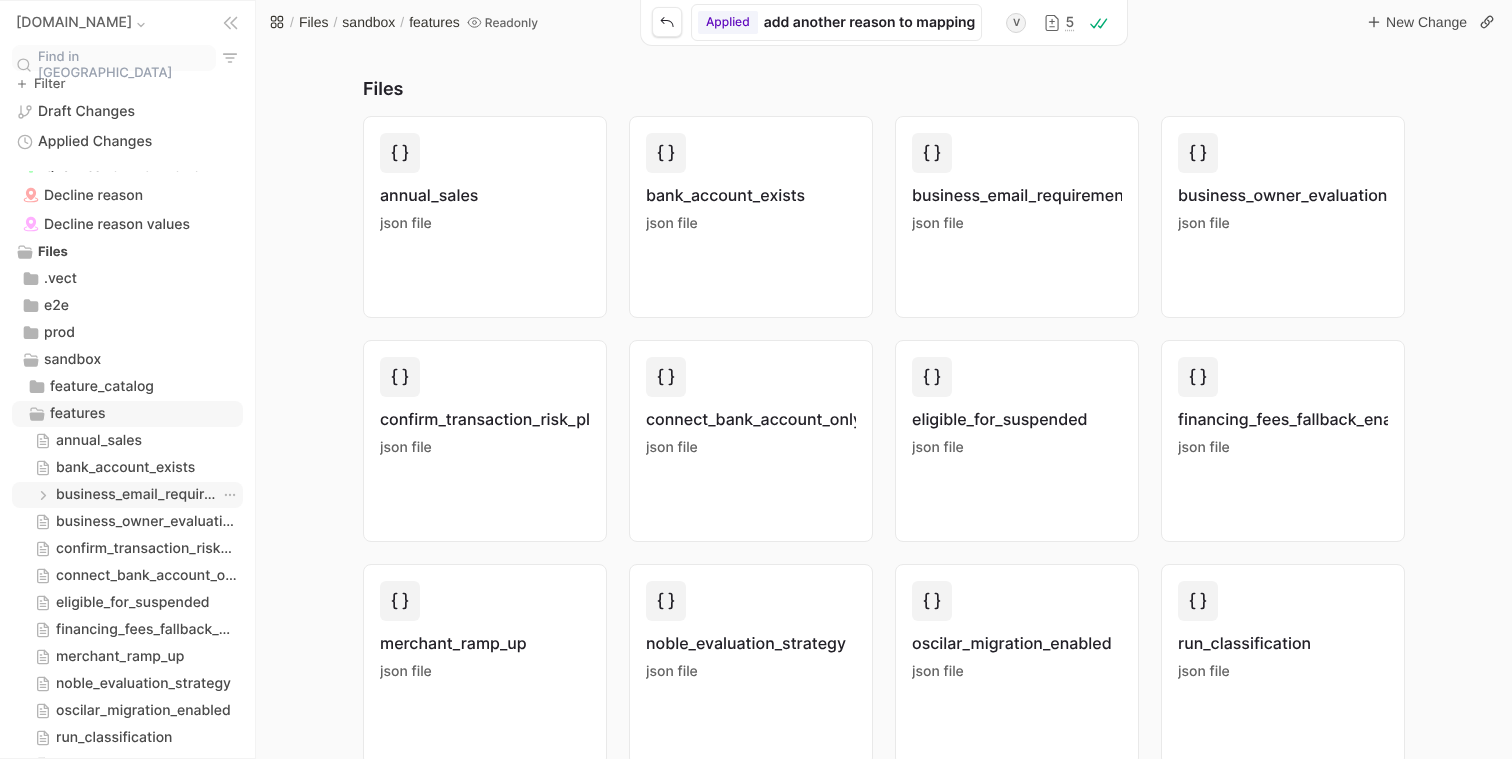 click on "business_email_requirement_enabled" at bounding box center [136, 495] 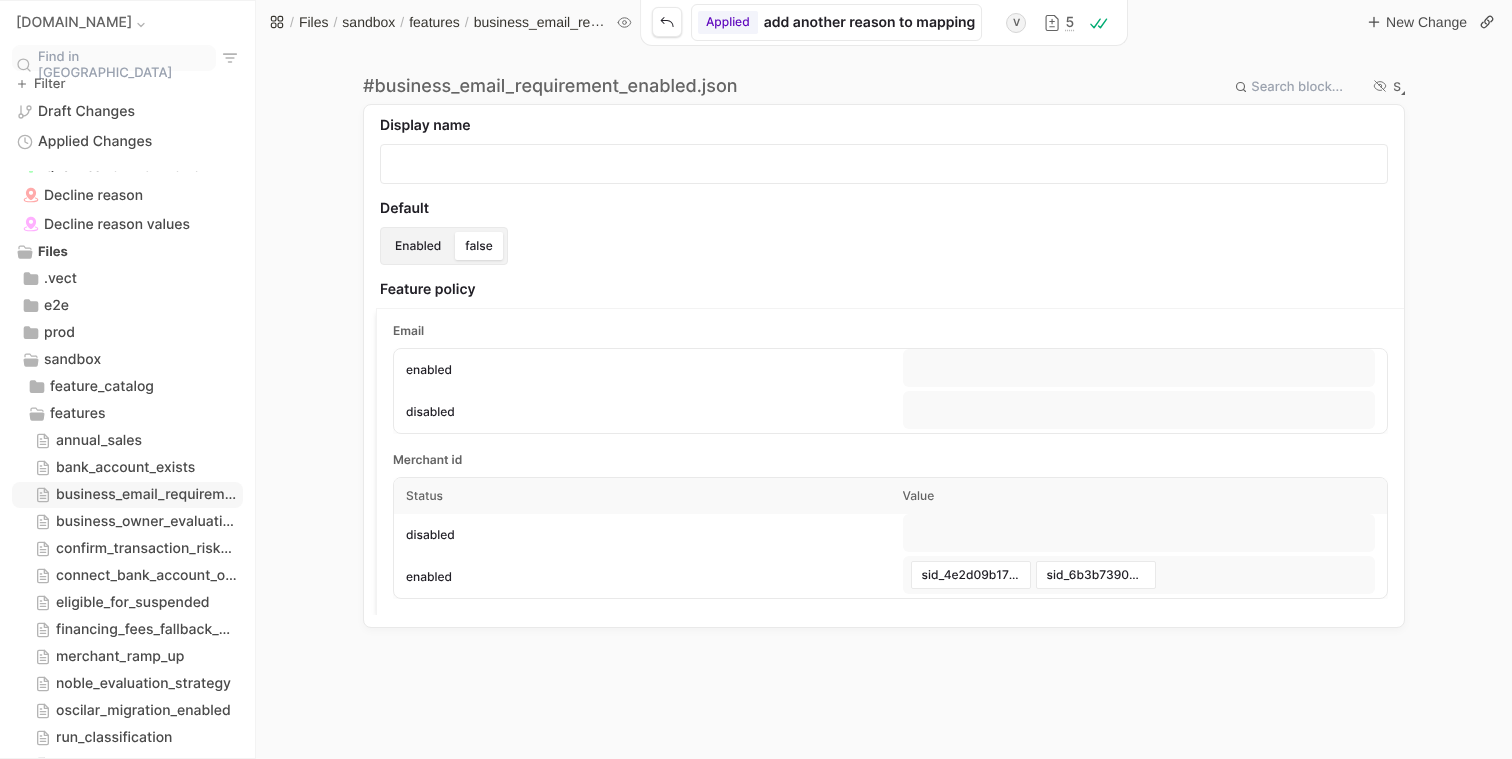click on "S" at bounding box center (1397, 87) 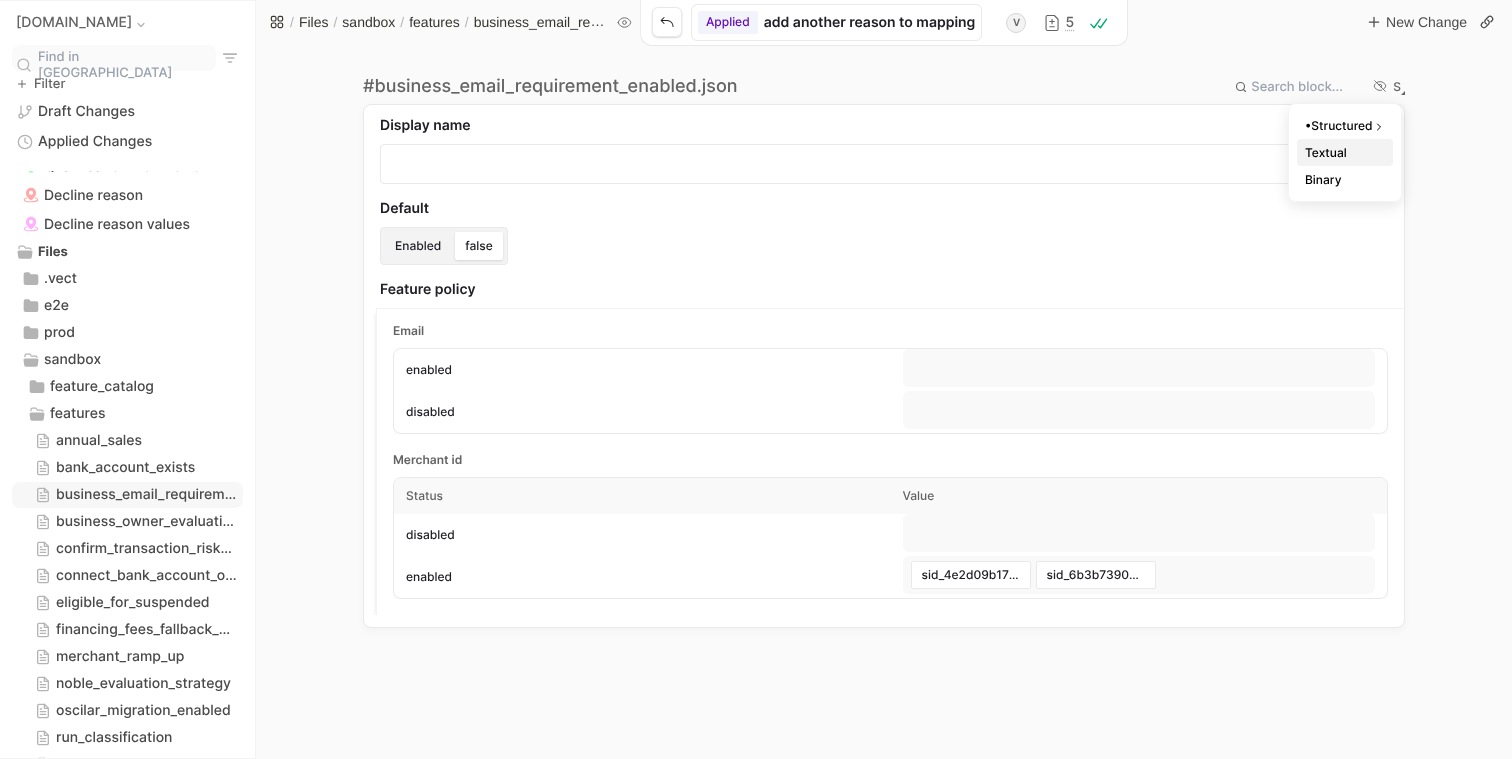 click on "Textual" at bounding box center [1345, 152] 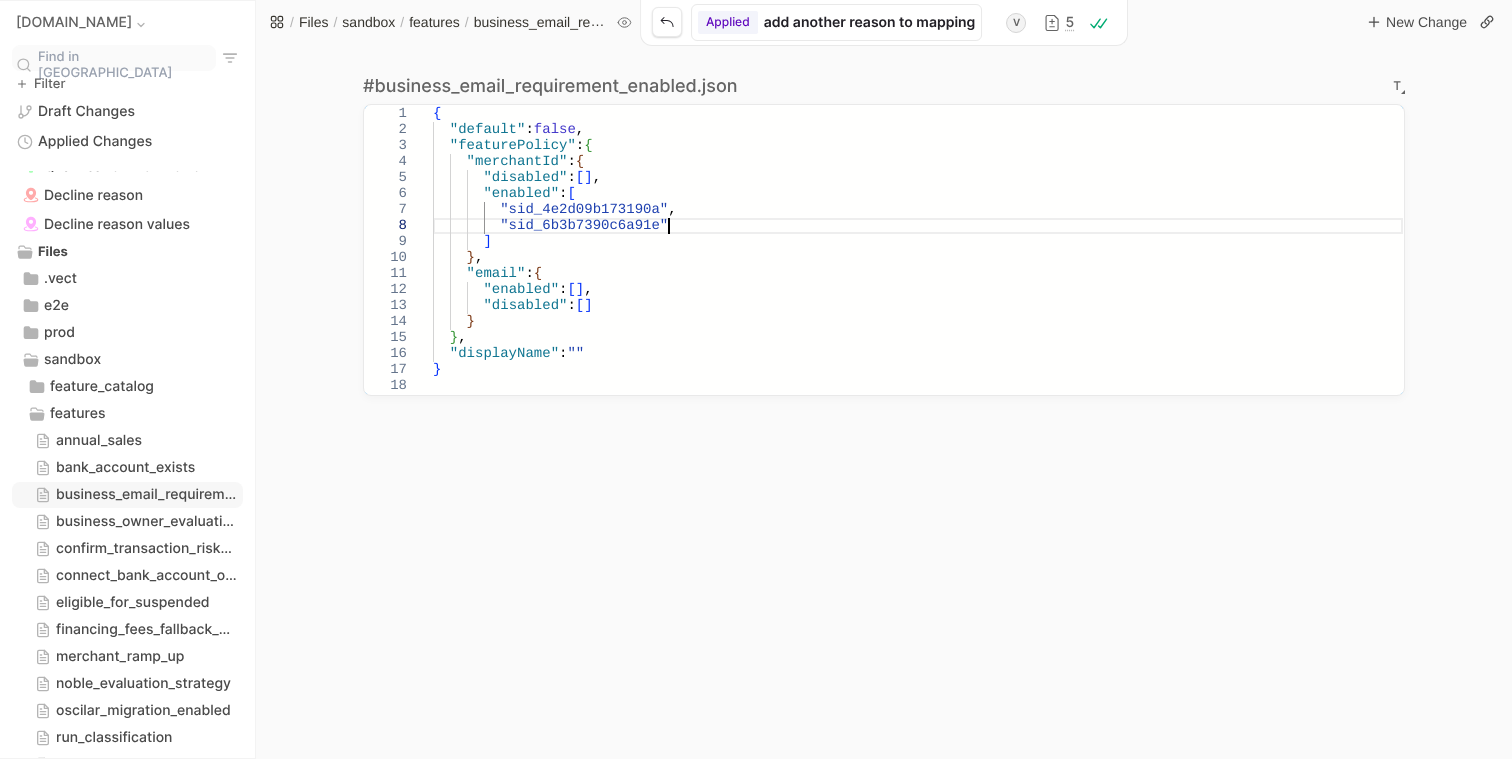 click on "{    "default" :  false ,    "featurePolicy" :  {      "merchantId" :  {        "disabled" :  [ ] ,        "enabled" :  [          "sid_4e2d09b173190a" ,          "sid_6b3b7390c6a91e"        ]      } ,      "email" :  {        "enabled" :  [ ] ,        "disabled" :  [ ]      }    } ,    "displayName" :  "" }" at bounding box center (918, 250) 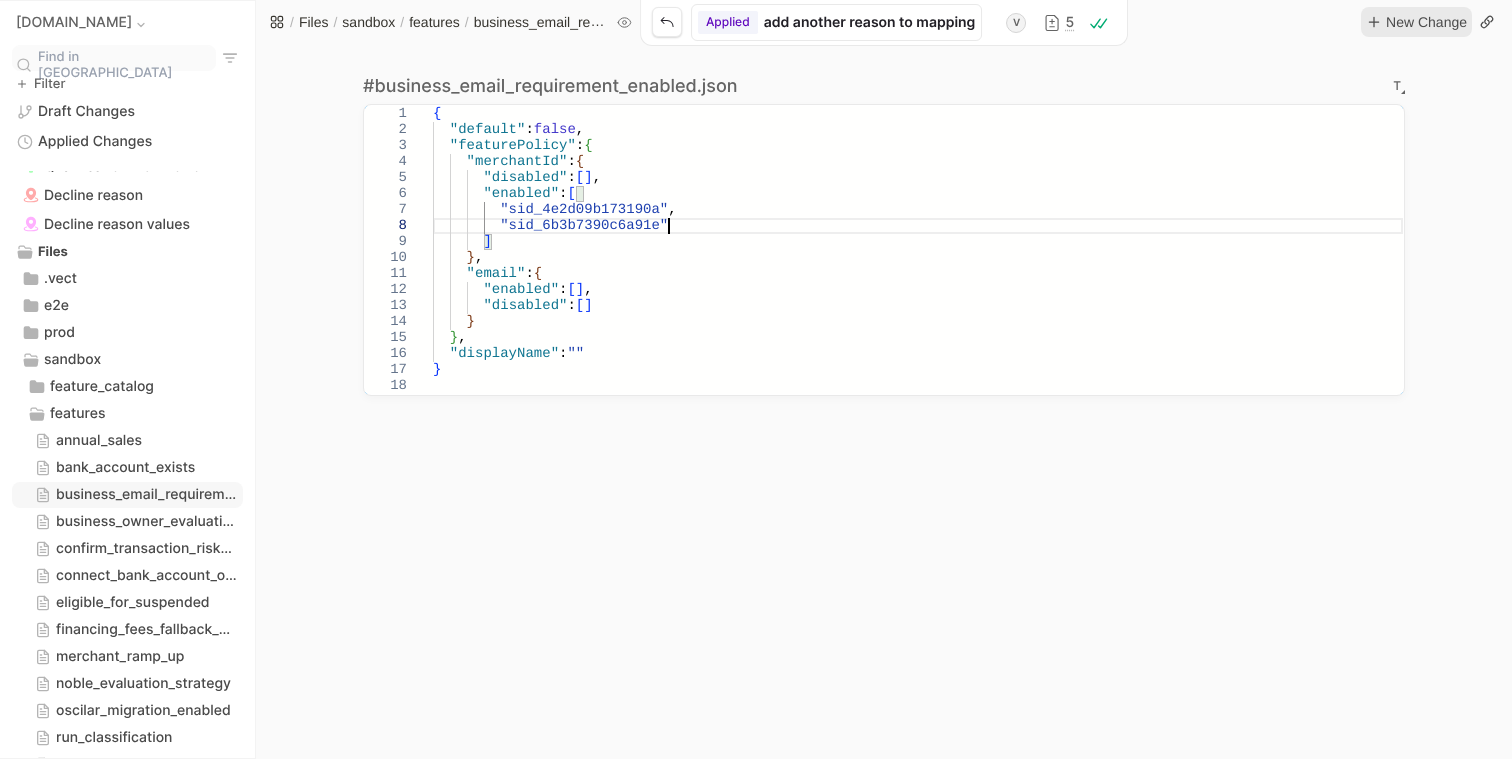click 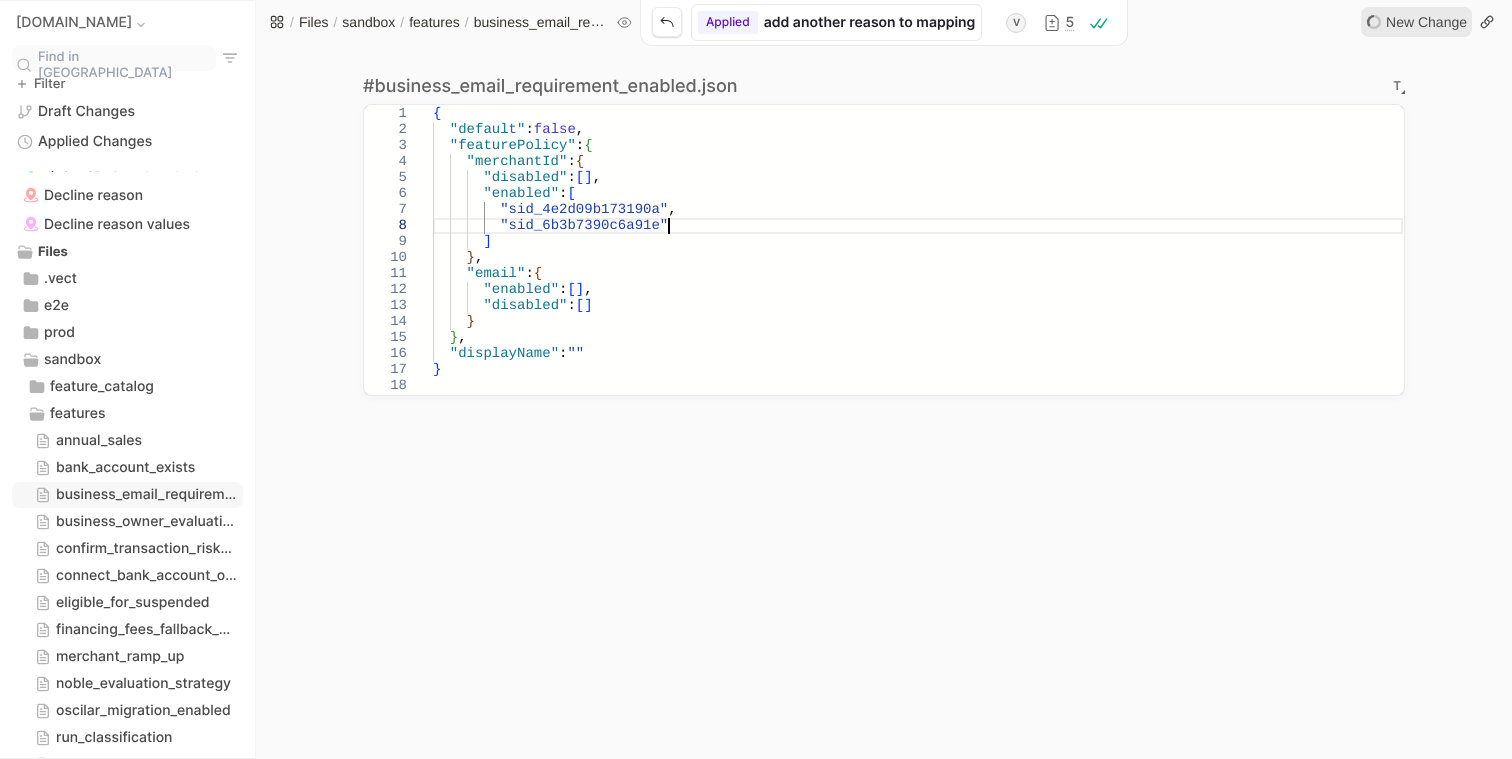 click on "{    "default" :  false ,    "featurePolicy" :  {      "merchantId" :  {        "disabled" :  [ ] ,        "enabled" :  [          "sid_4e2d09b173190a" ,          "sid_6b3b7390c6a91e"        ]      } ,      "email" :  {        "enabled" :  [ ] ,        "disabled" :  [ ]      }    } ,    "displayName" :  "" }" at bounding box center (918, 250) 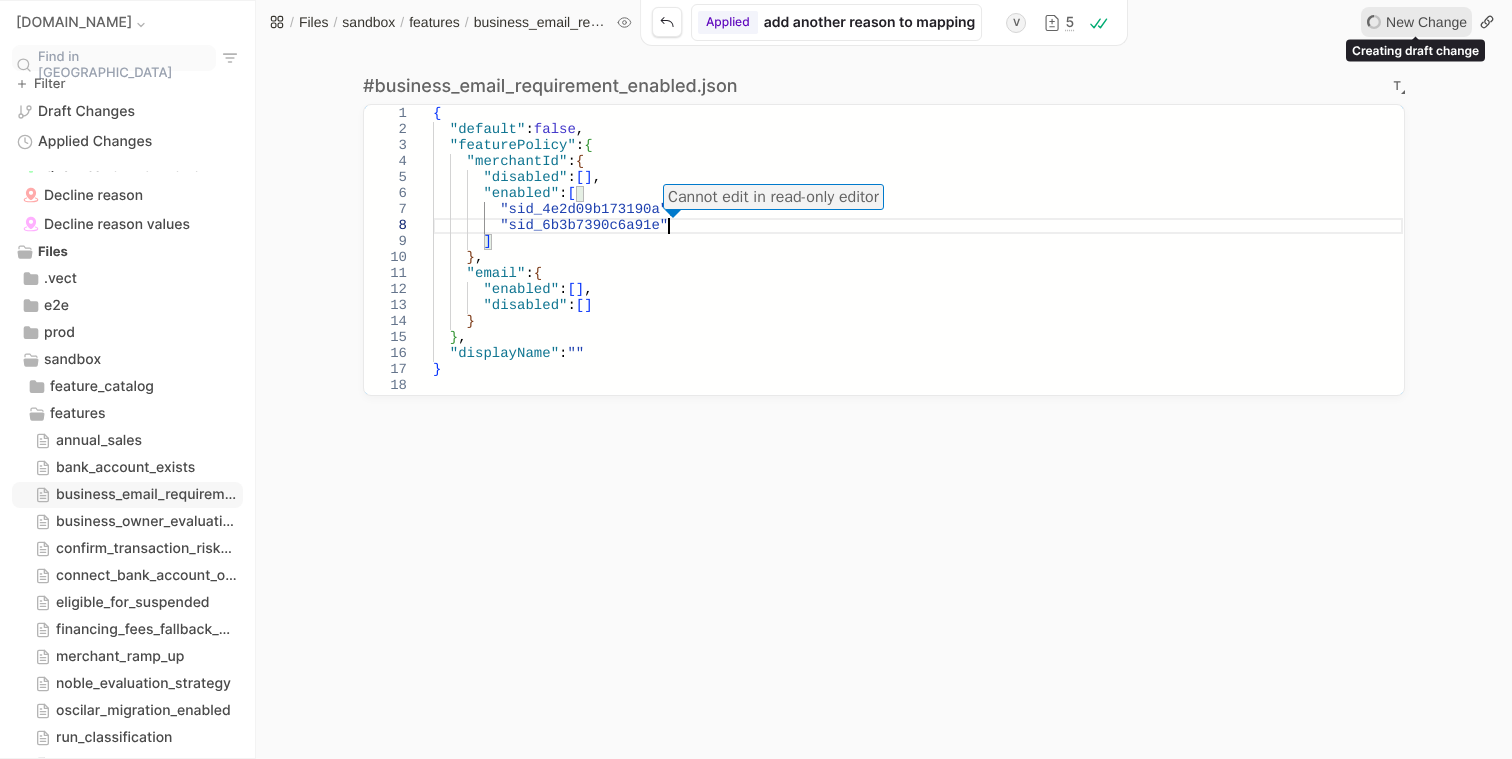 type on "{
"default": false,
"featurePolicy": {
"merchantId": {
"disabled": [],
"enabled": [
"sid_4e2d09b173190a",
"sid_6b3b7390c6a91e",
]
}," 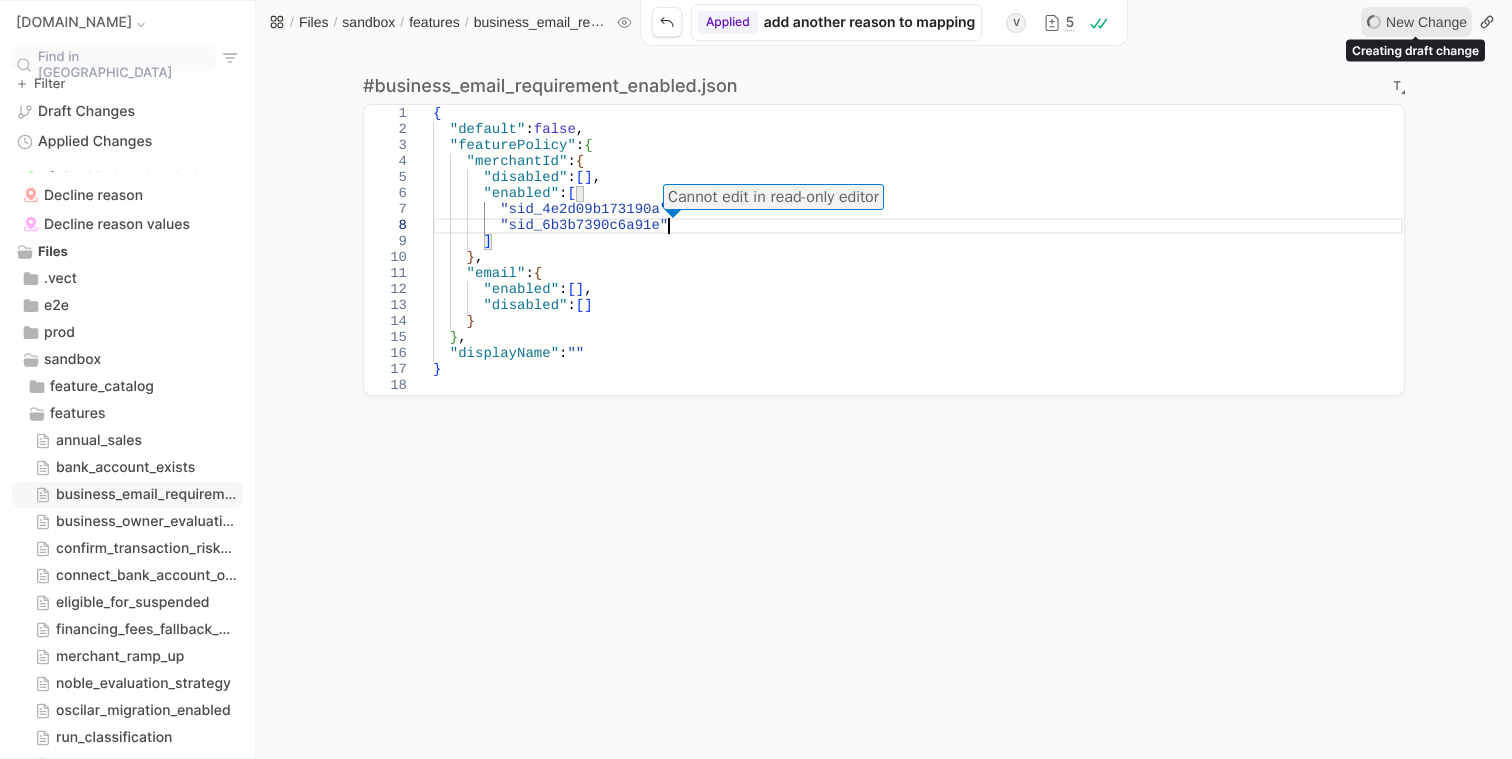 scroll, scrollTop: 144, scrollLeft: 0, axis: vertical 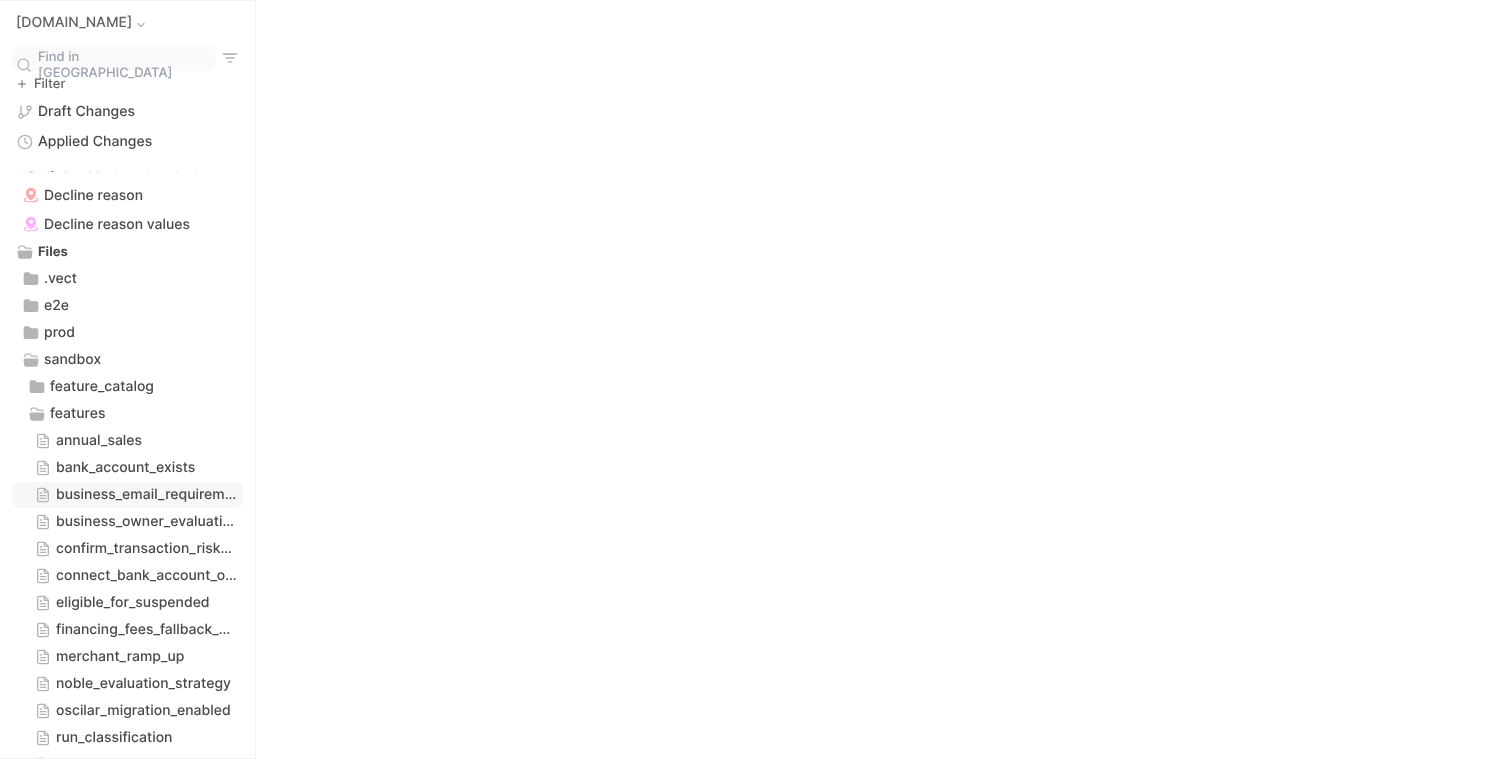 type 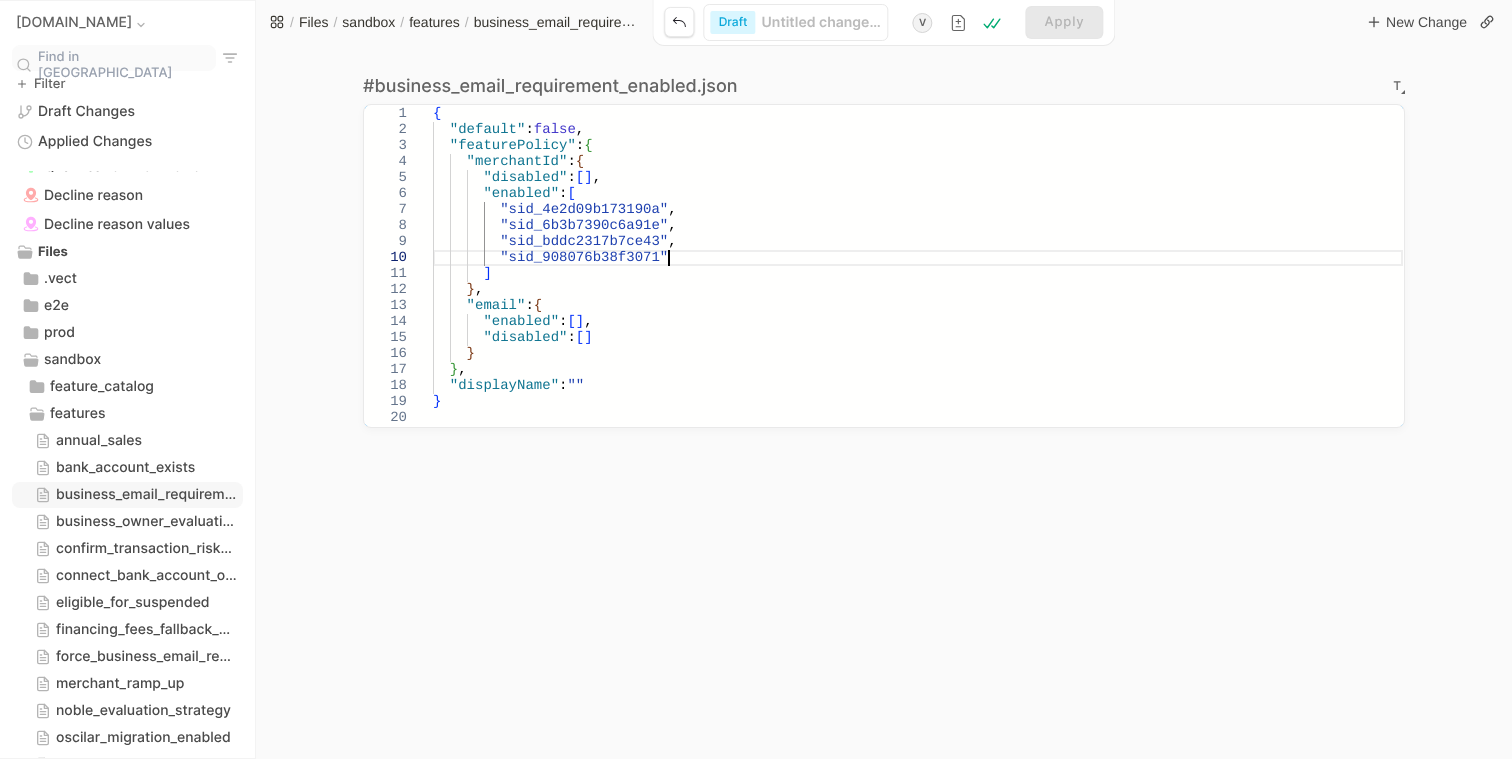 scroll, scrollTop: 144, scrollLeft: 0, axis: vertical 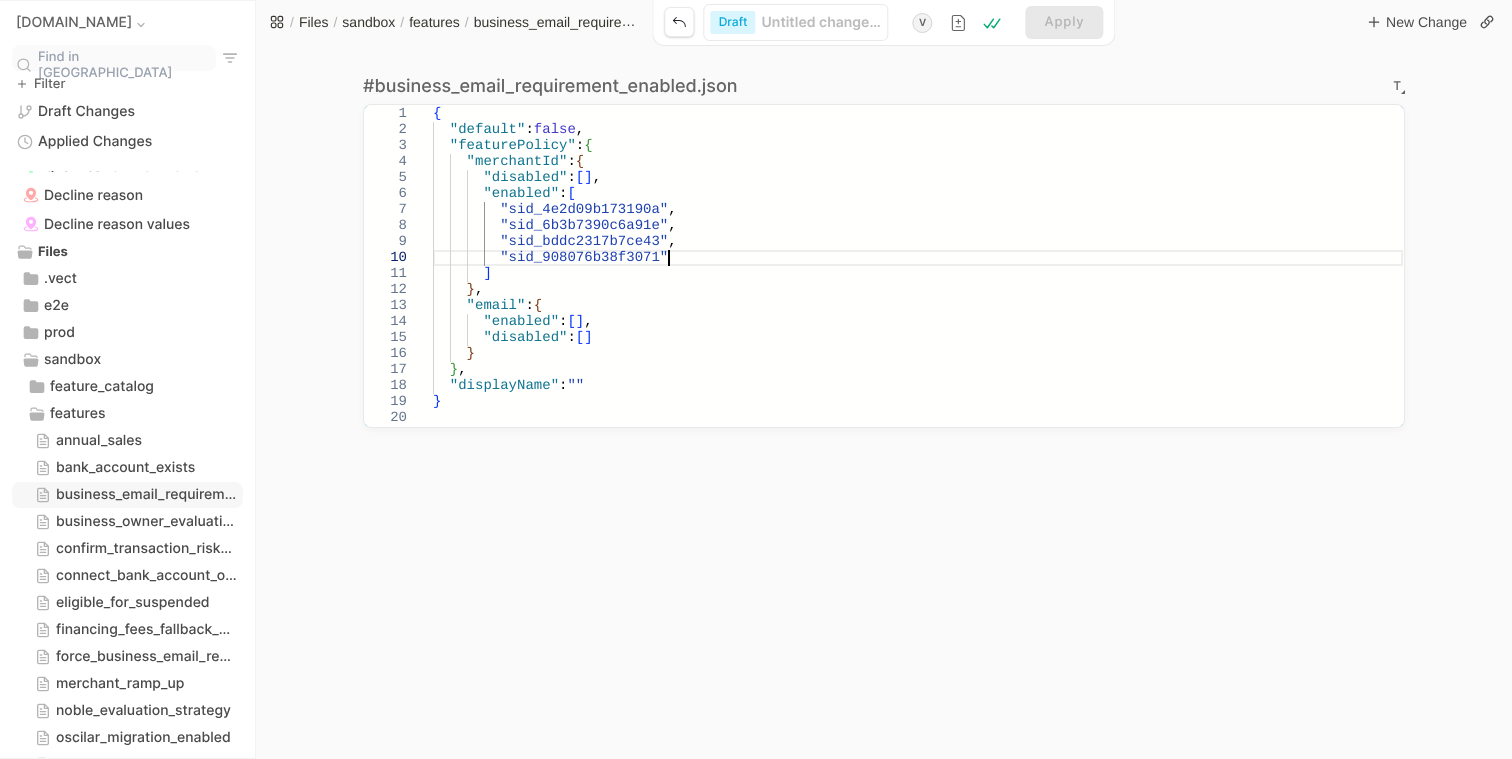click on "{    "default" :  false ,    "featurePolicy" :  {      "merchantId" :  {        "disabled" :  [ ] ,        "enabled" :  [          "sid_4e2d09b173190a" ,          "sid_6b3b7390c6a91e" ,          "sid_bddc2317b7ce43" ,          "sid_908076b38f3071"        ]      } ,      "email" :  {        "enabled" :  [ ] ,        "disabled" :  [ ]      }    } ,    "displayName" :  "" }" at bounding box center (918, 266) 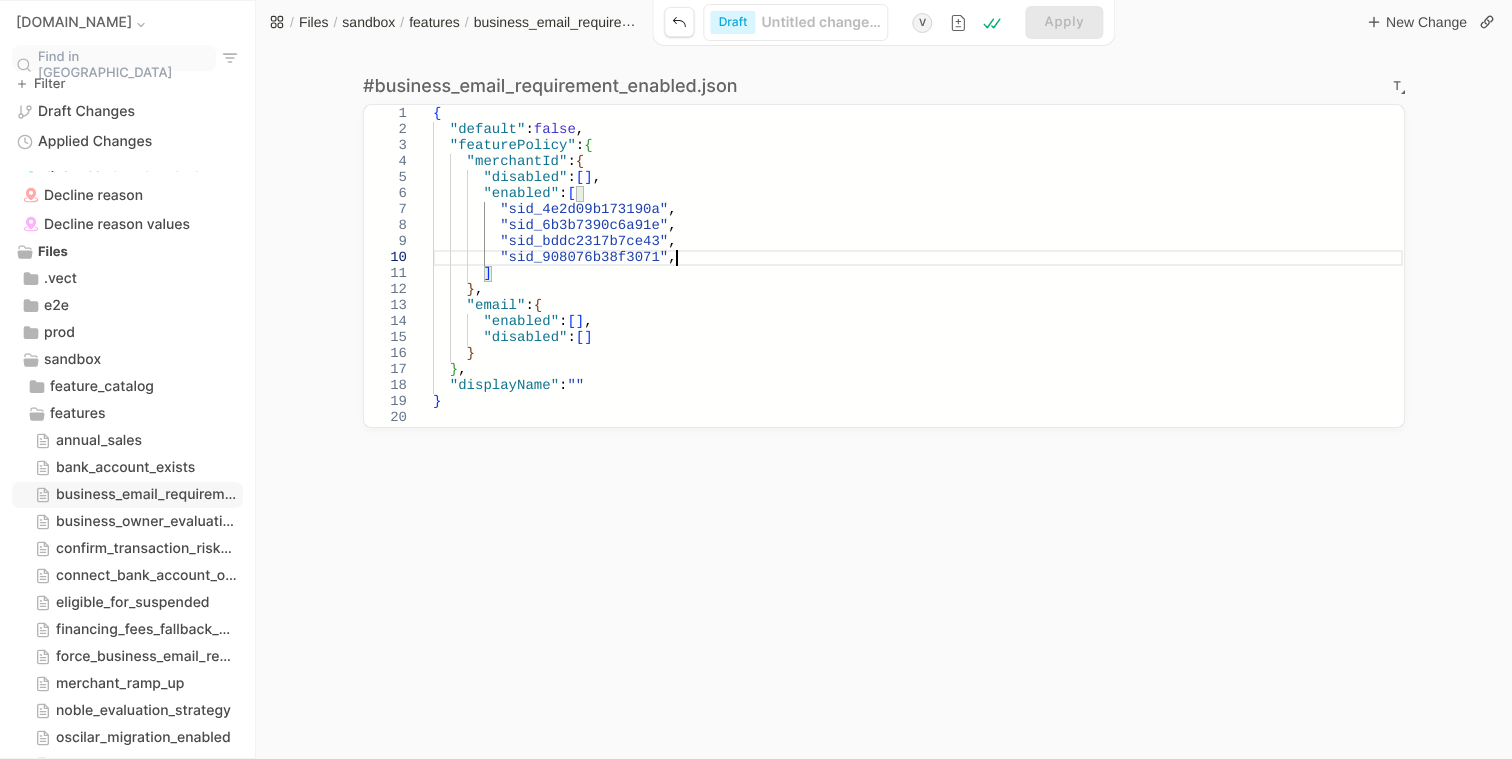 scroll, scrollTop: 0, scrollLeft: 0, axis: both 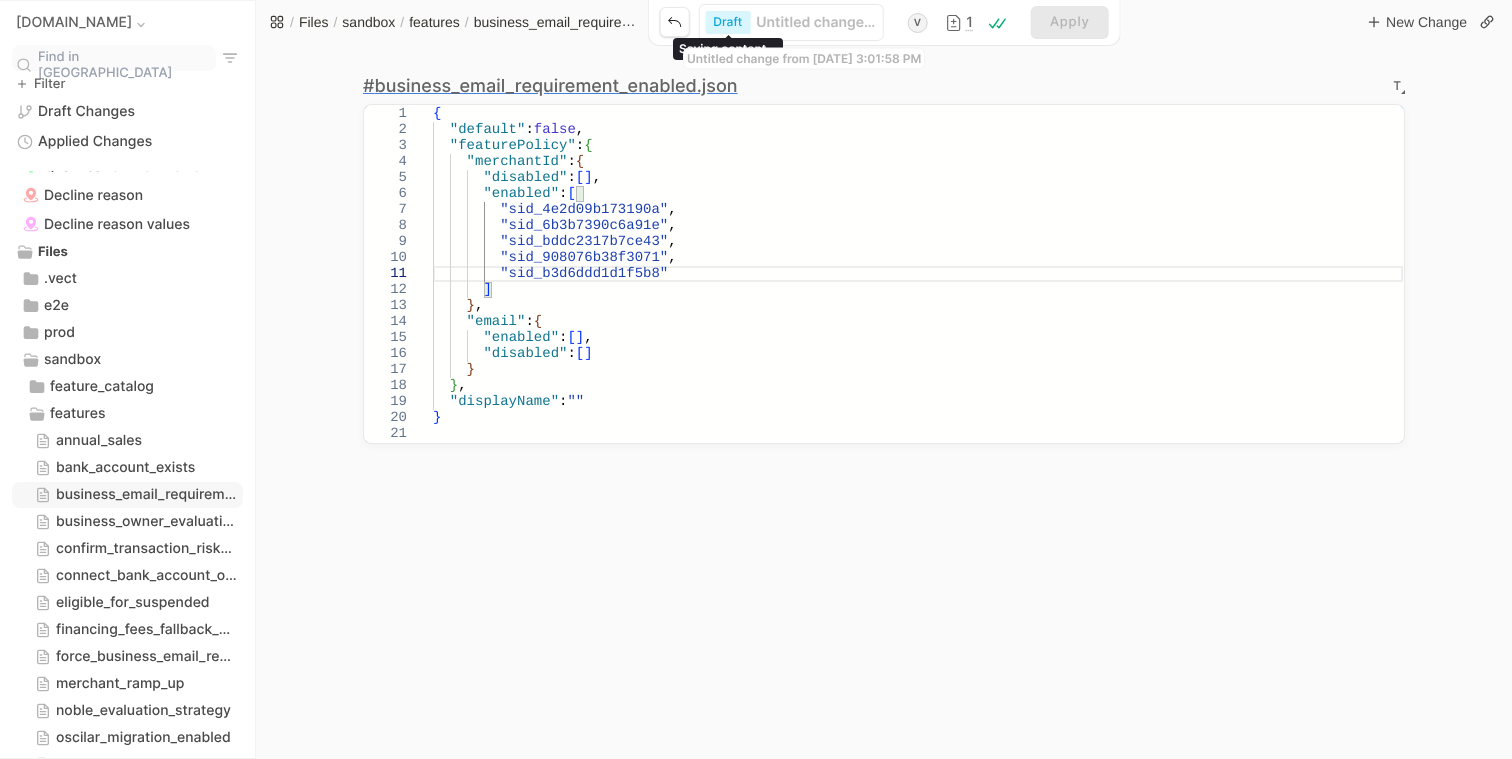 type on ""sid_b3d6ddd1d1f5b8"
]
},
"email": {
"enabled": [],
"disabled": []
}
},
"displayName": ""
}" 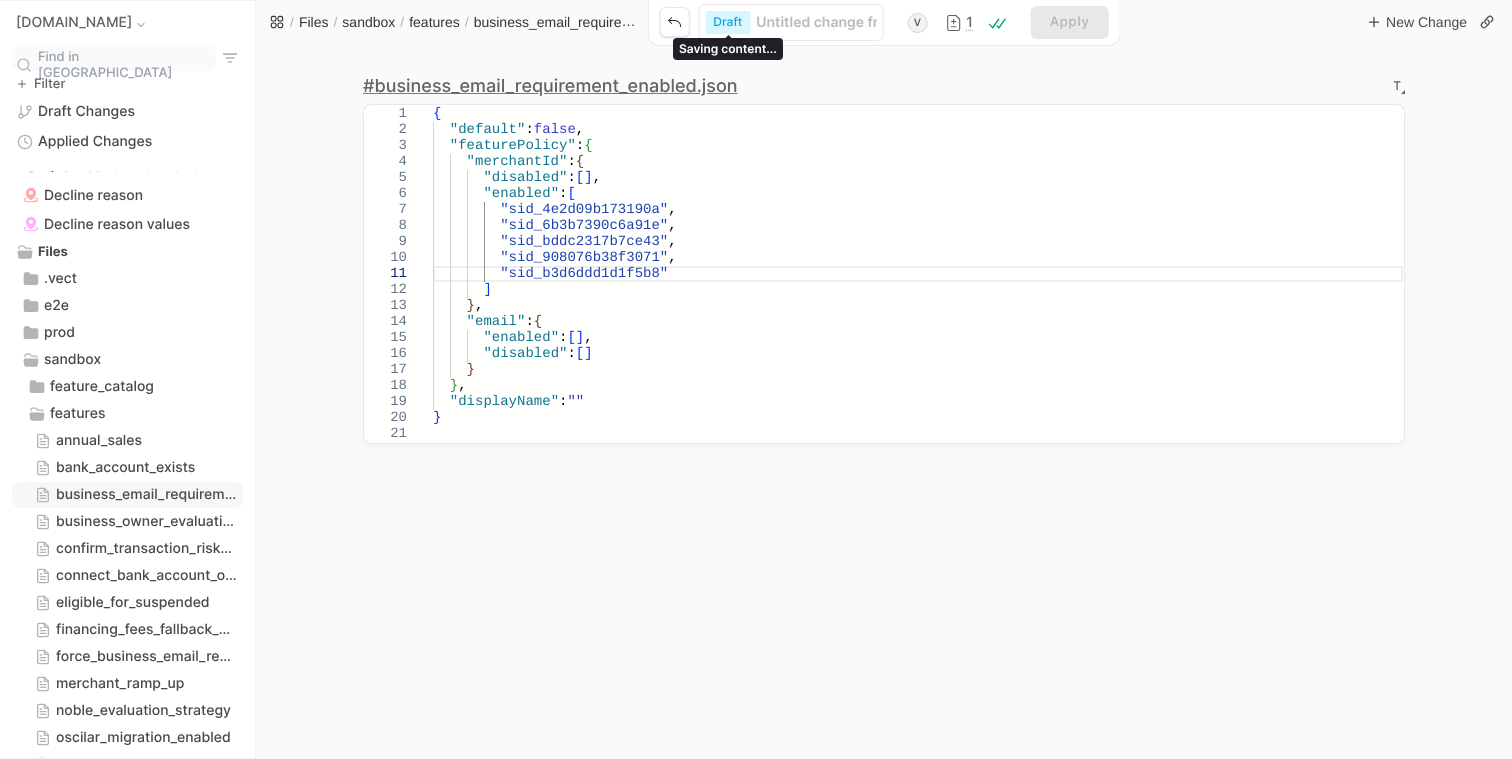 type on "a" 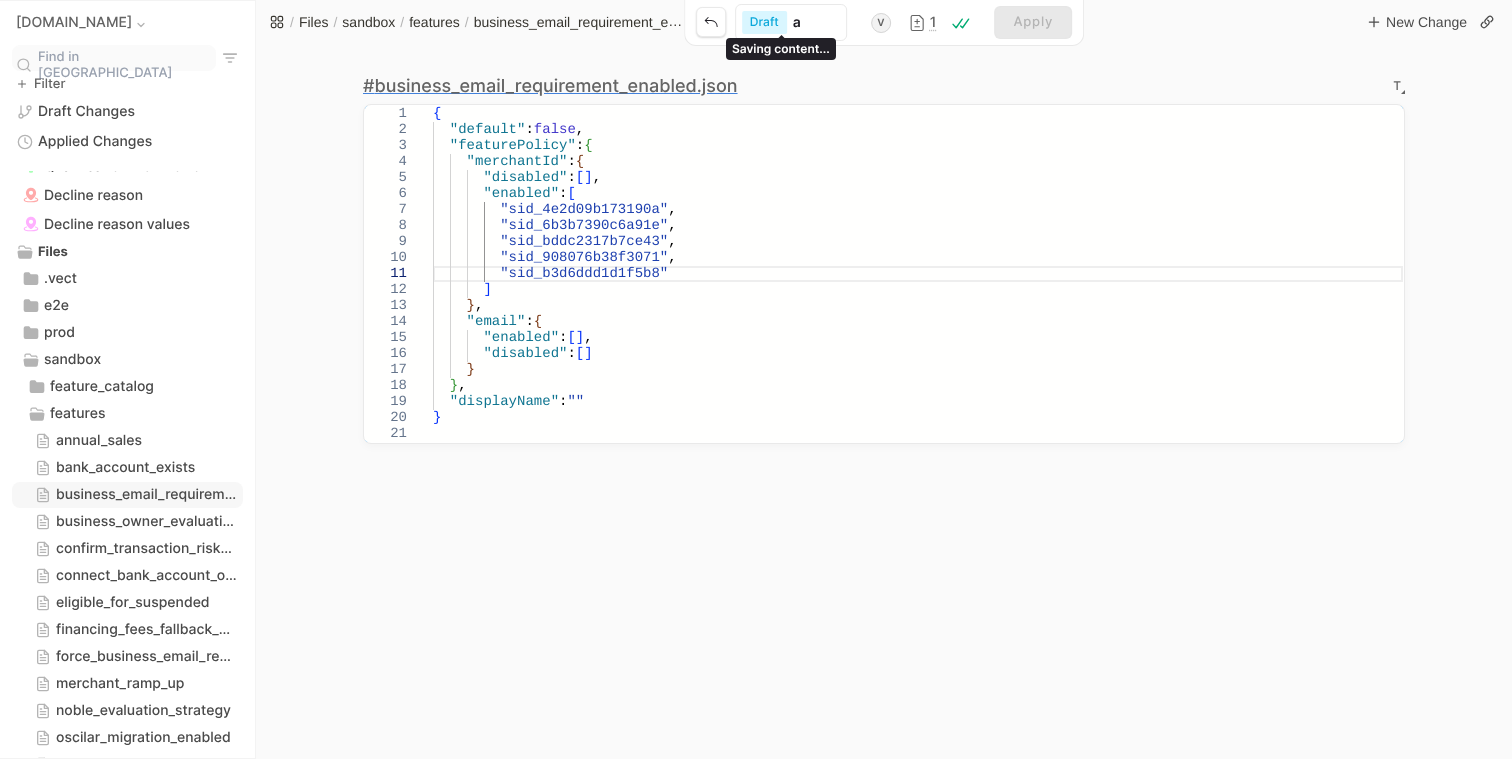 type on "ad" 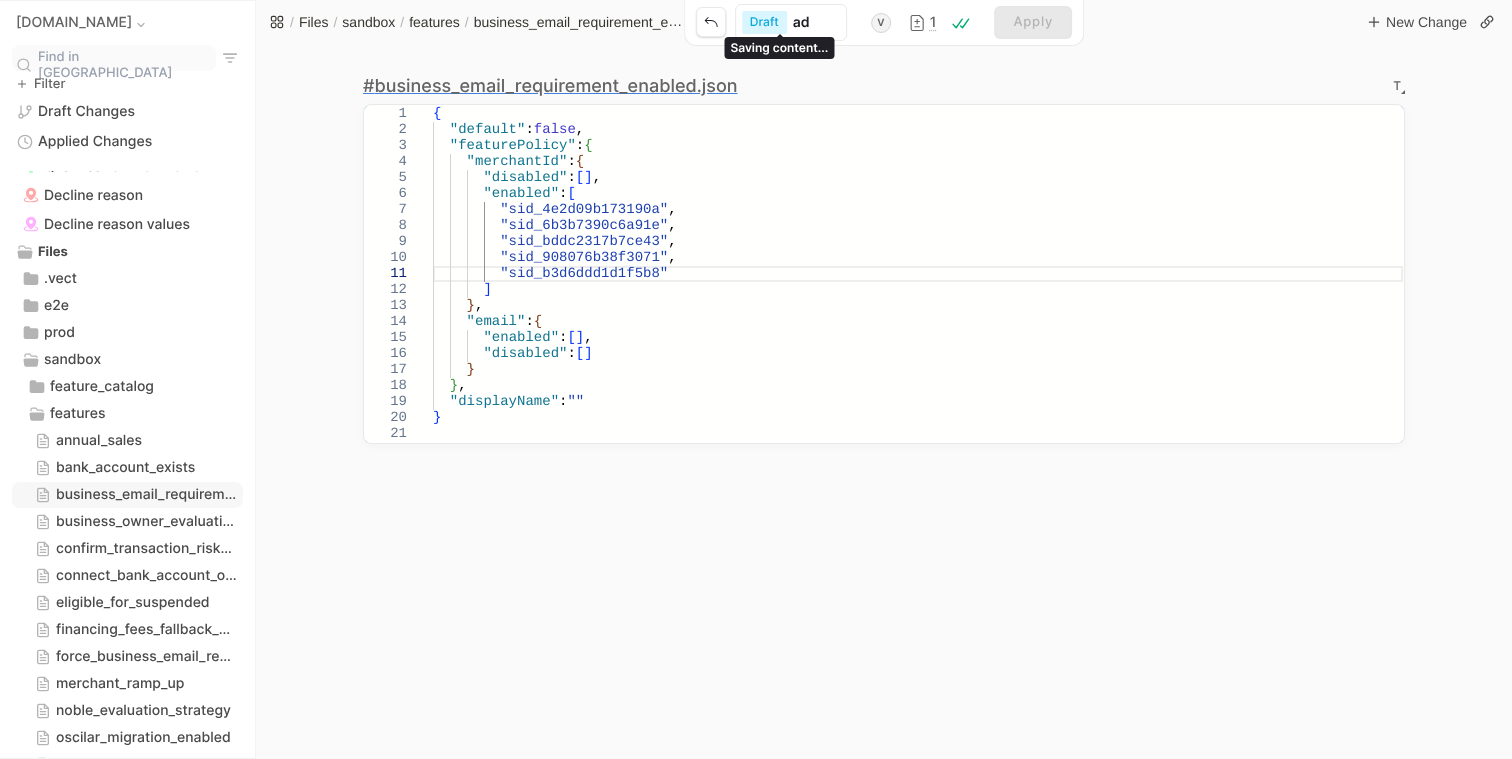 type on "add" 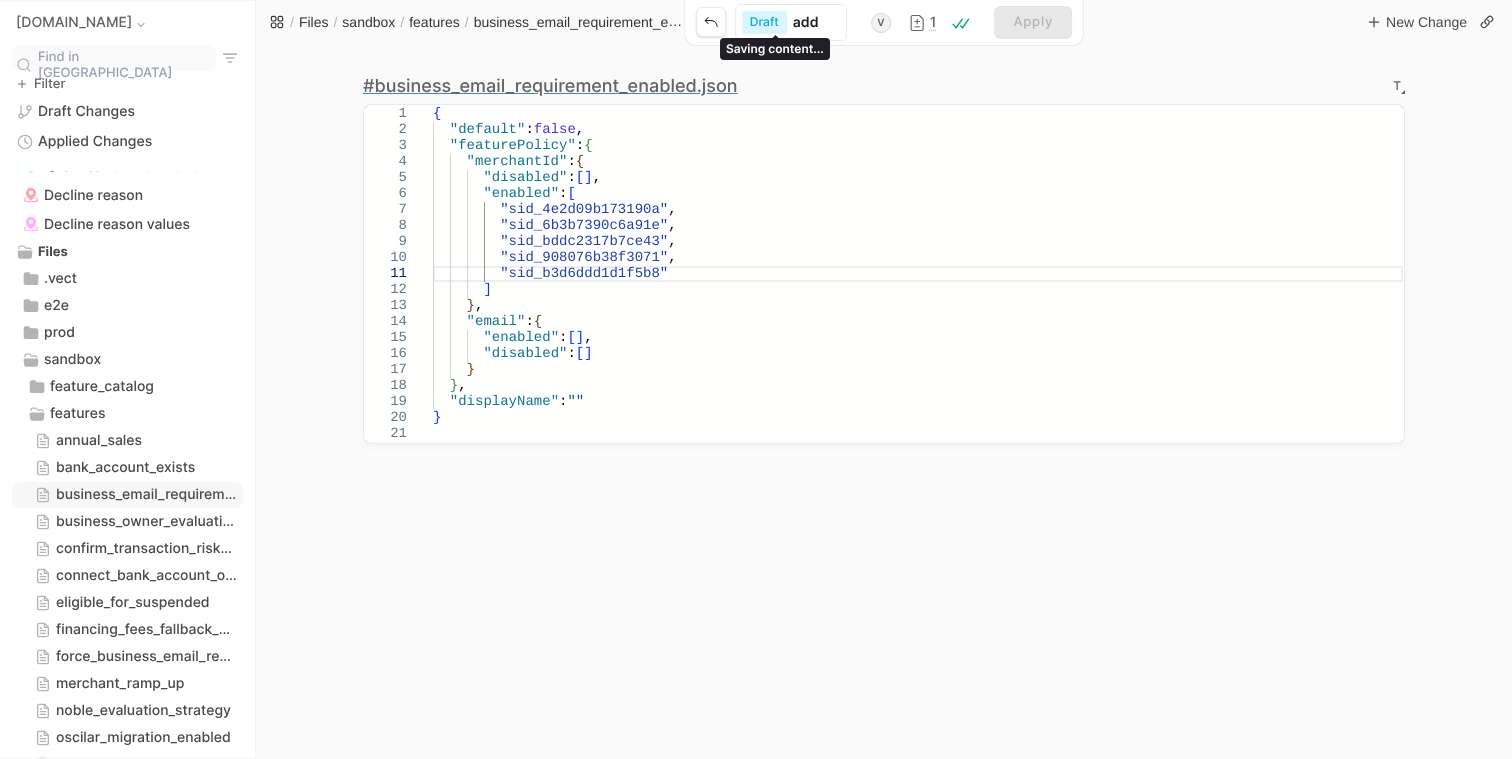 type on "add" 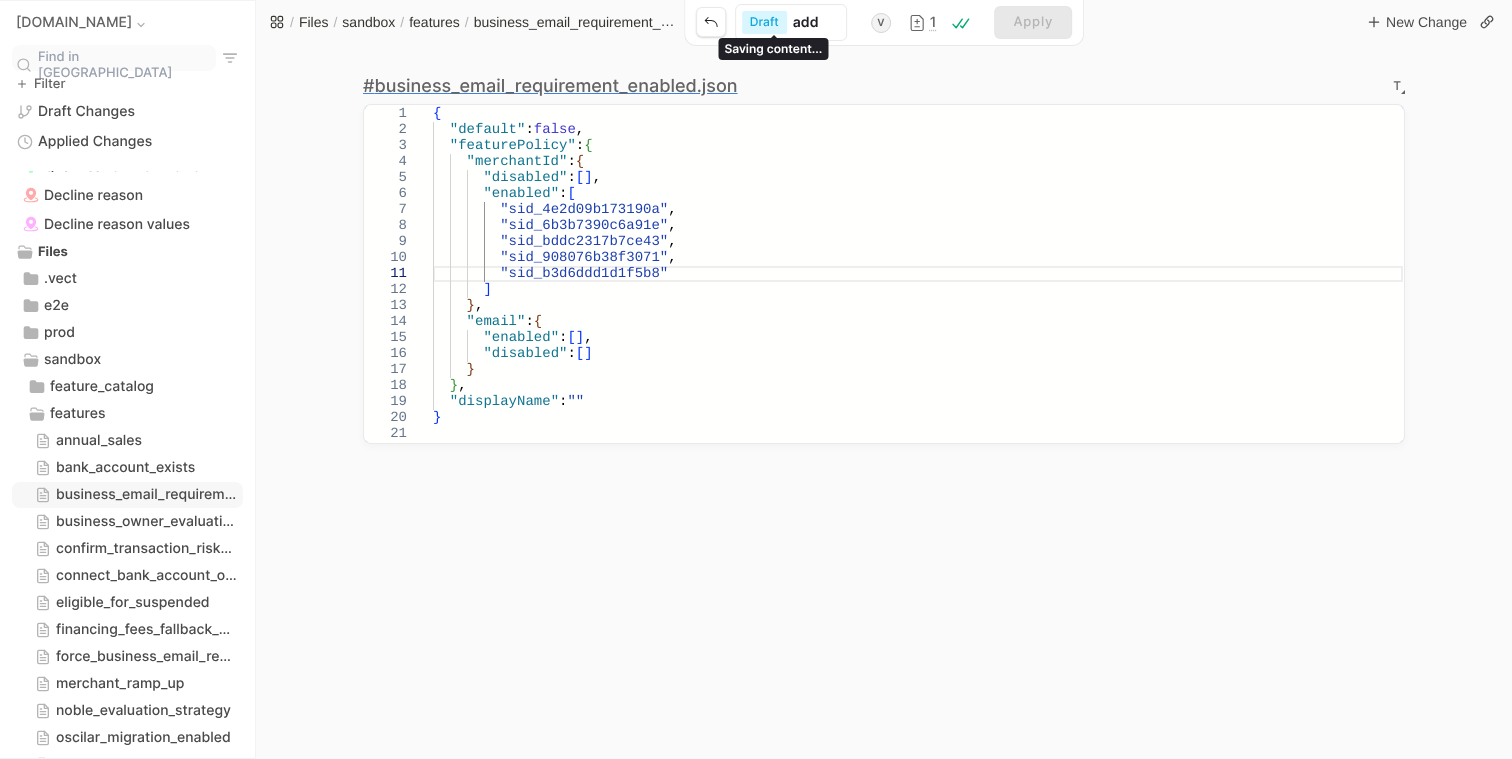 type on "add m" 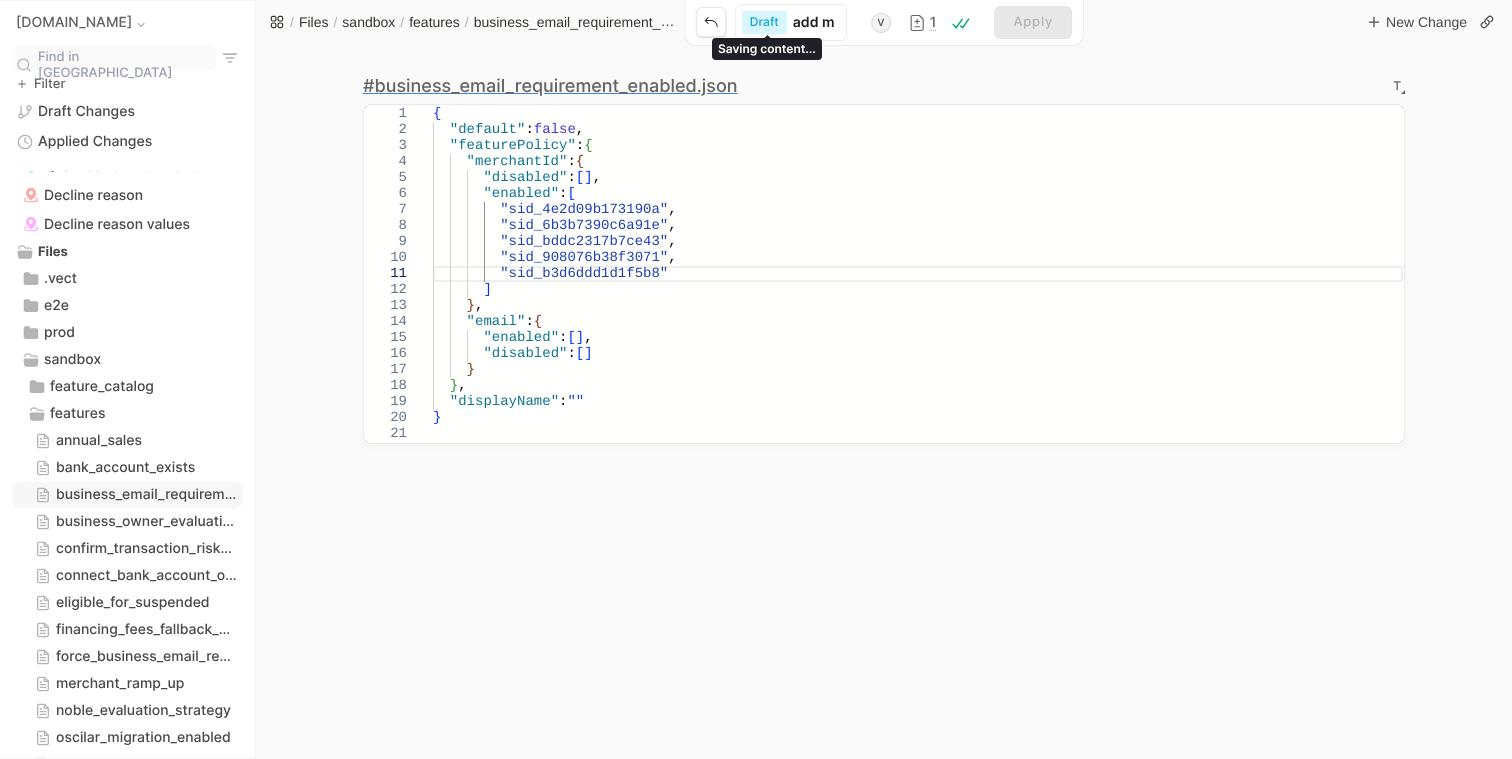 type on "add me" 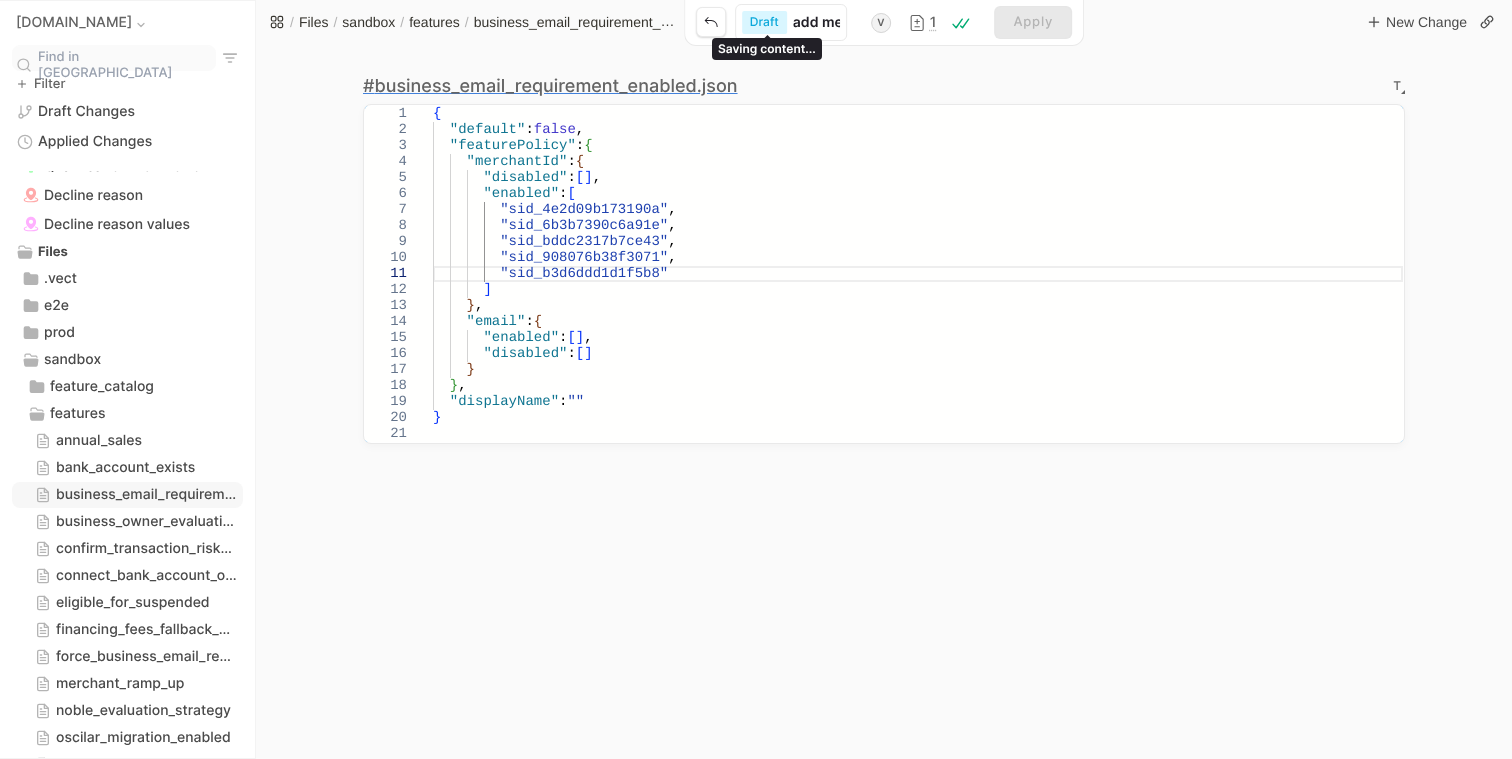 type on "add mer" 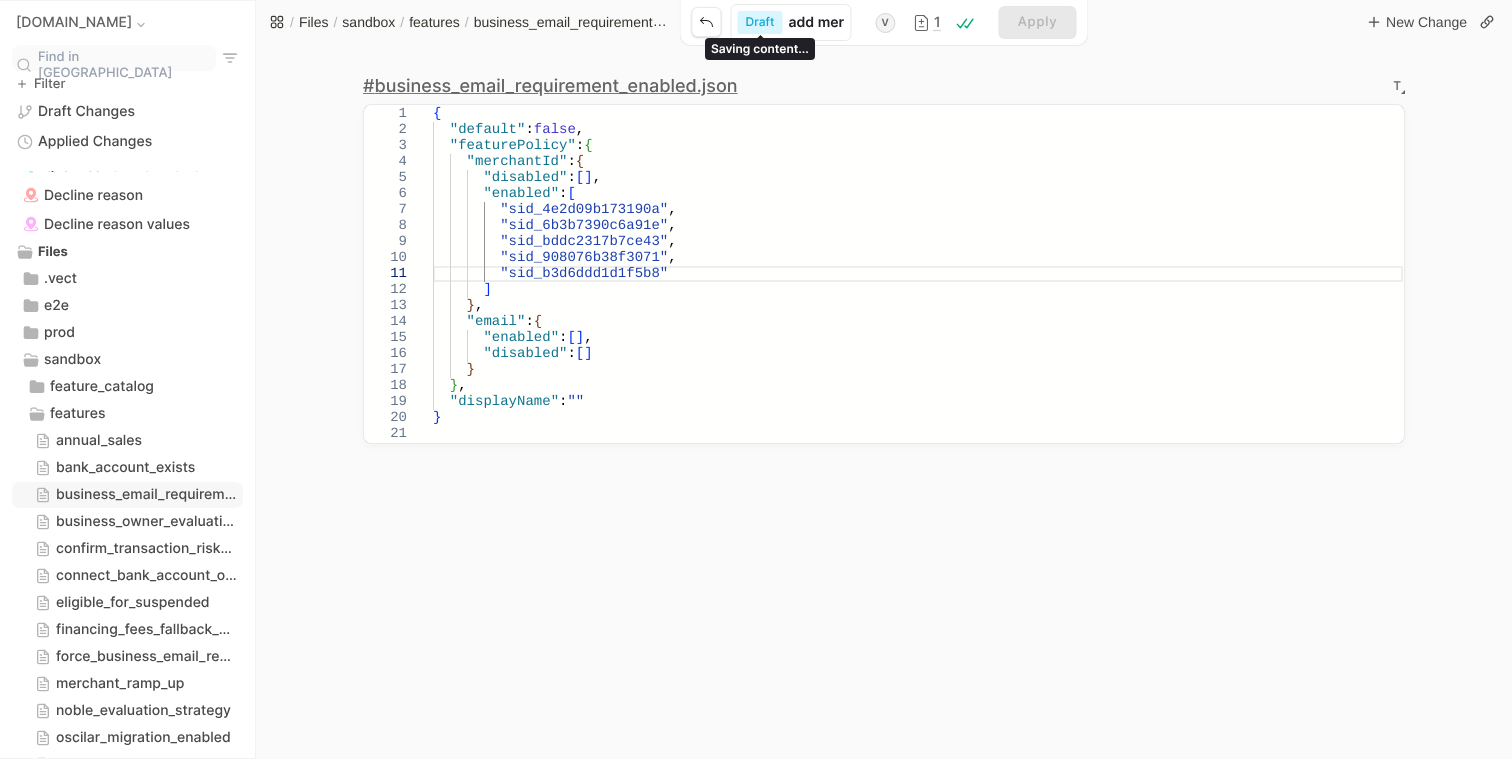 type on "add merc" 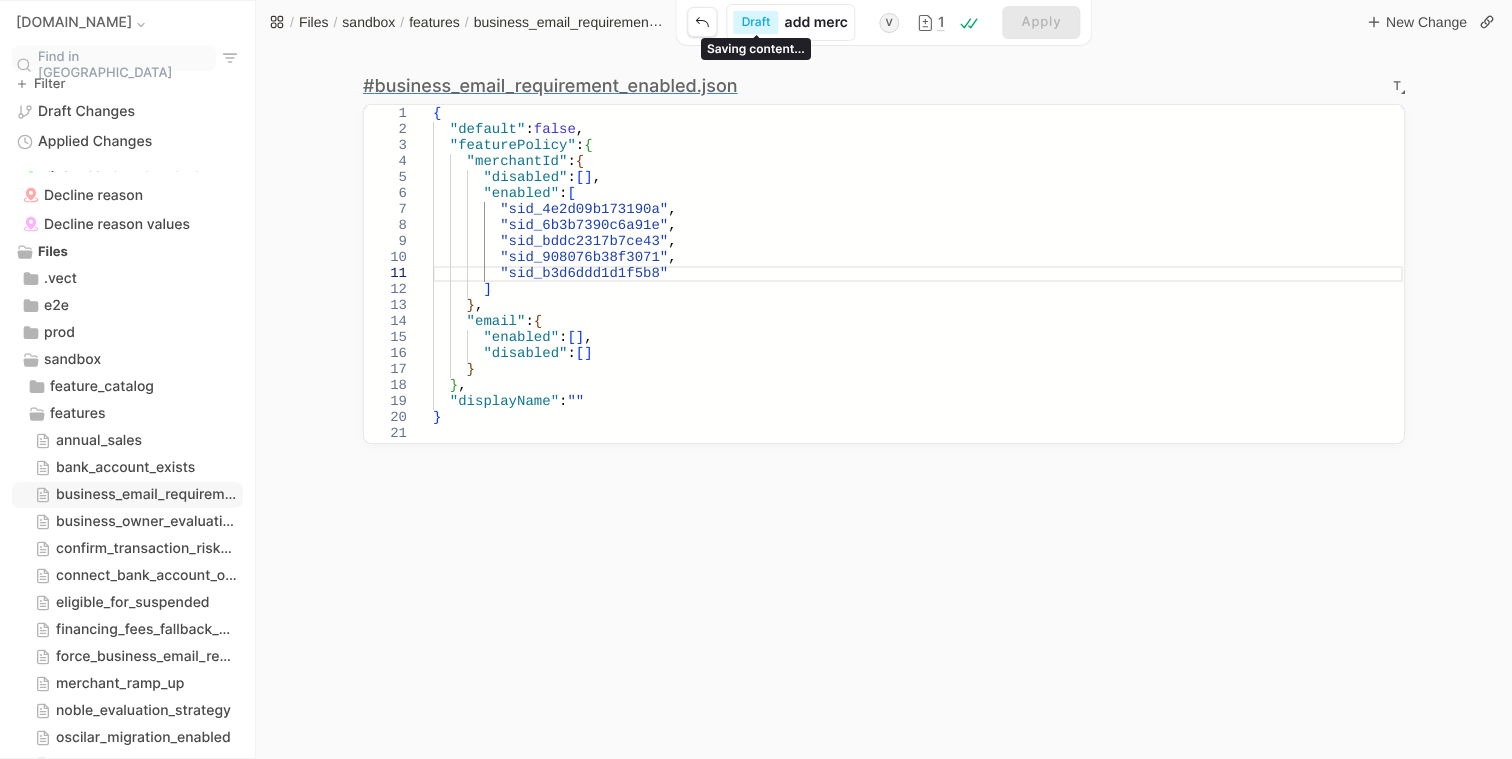 type on "add merch" 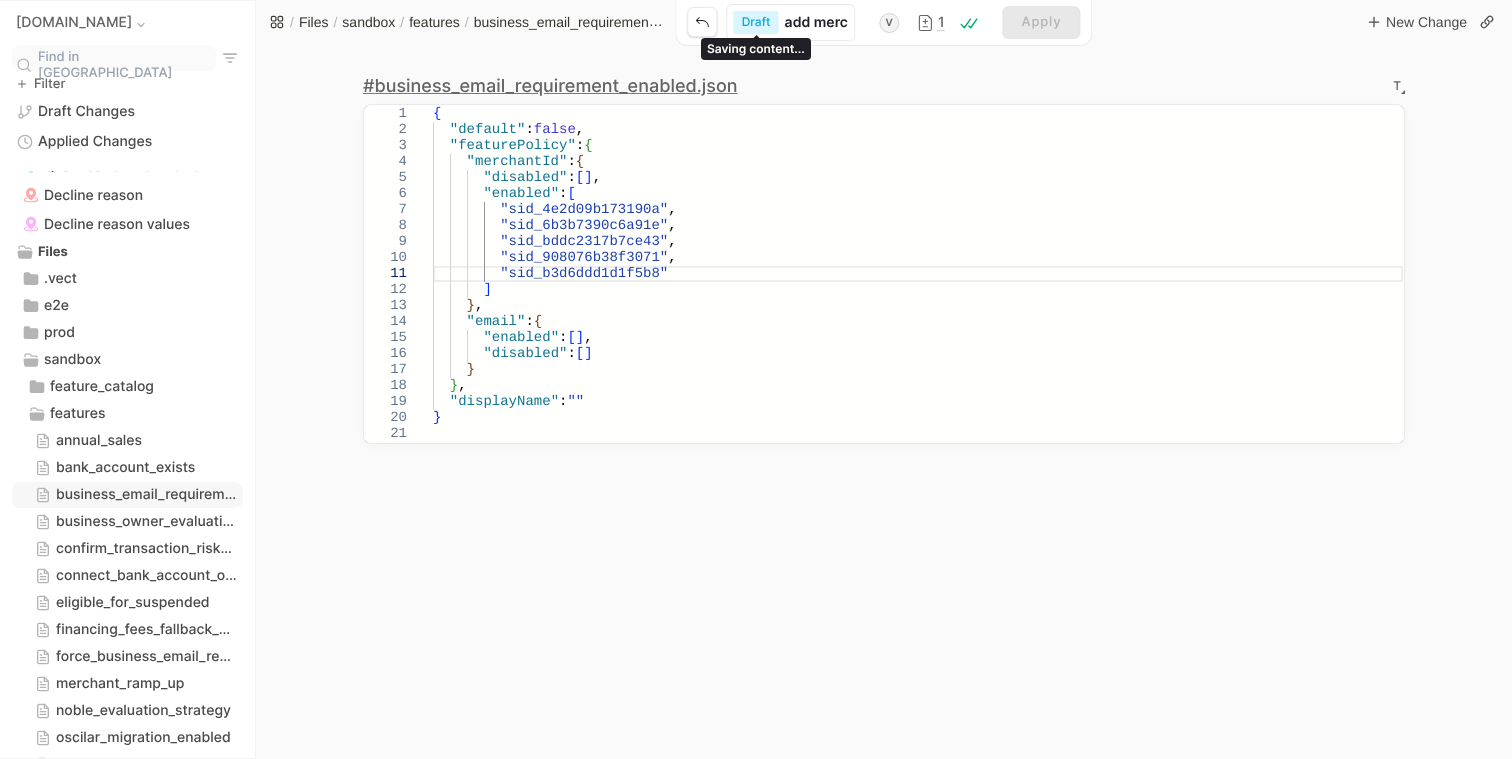 type on "add mercha" 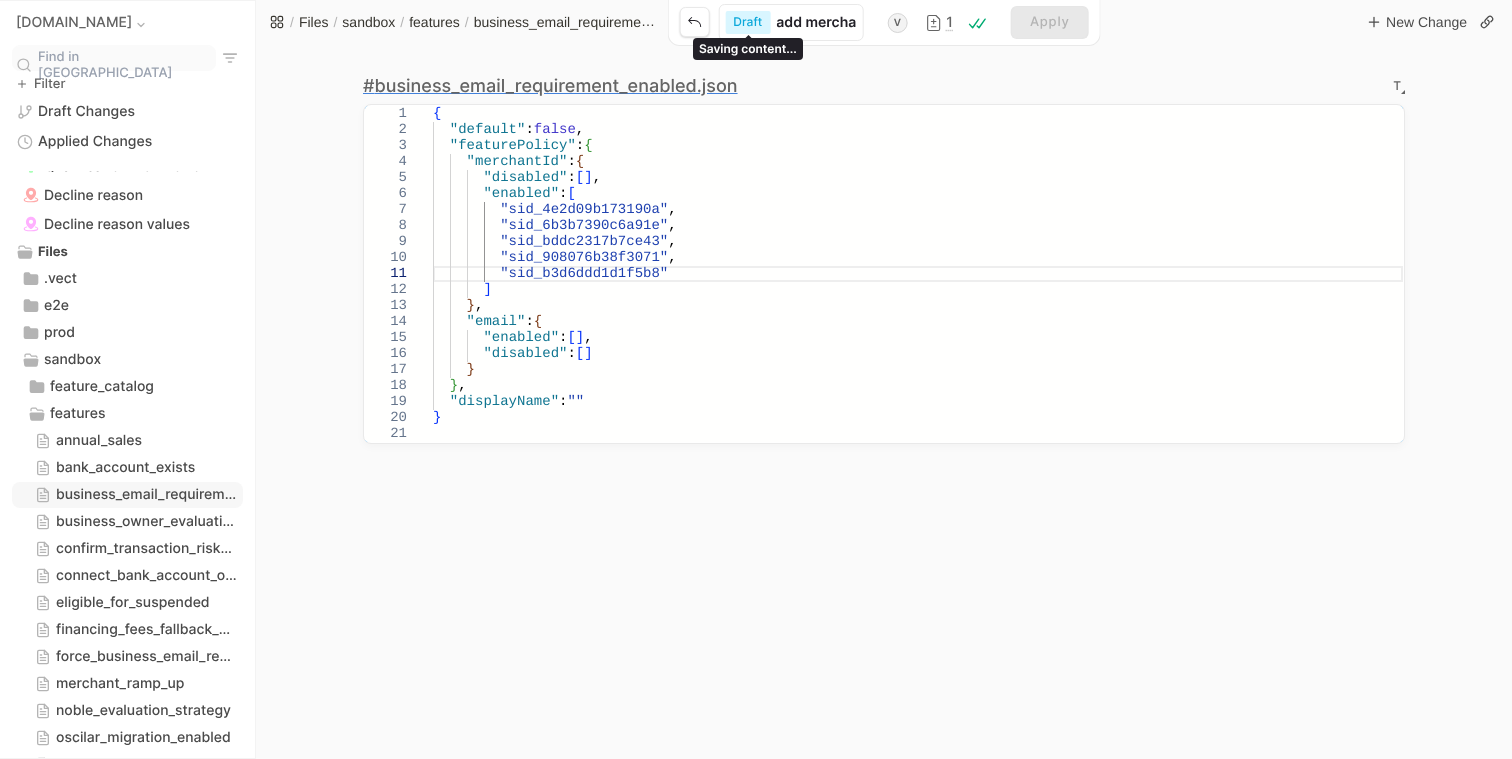 type on "add [PERSON_NAME]" 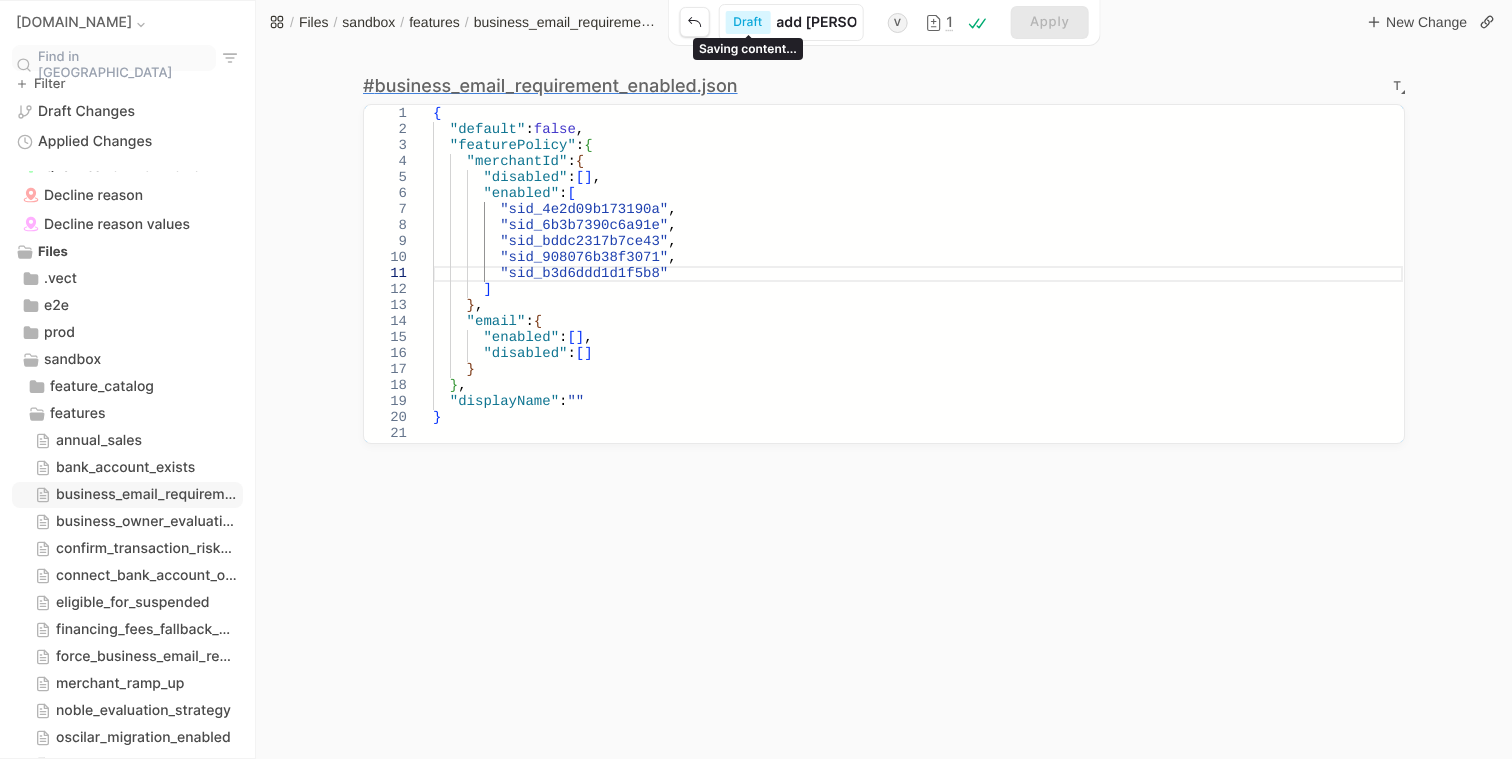 type on "add merchant" 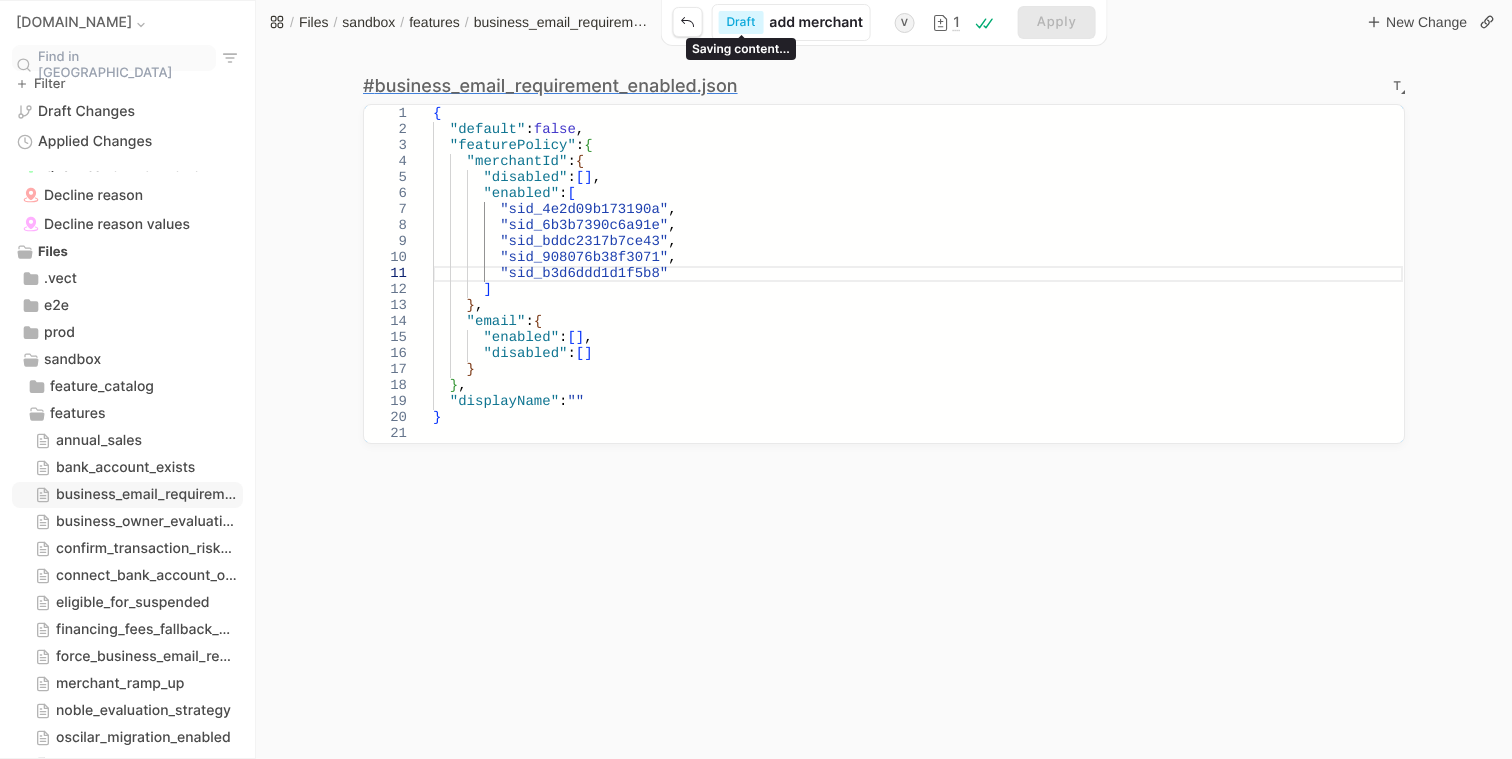 type on "add merchant" 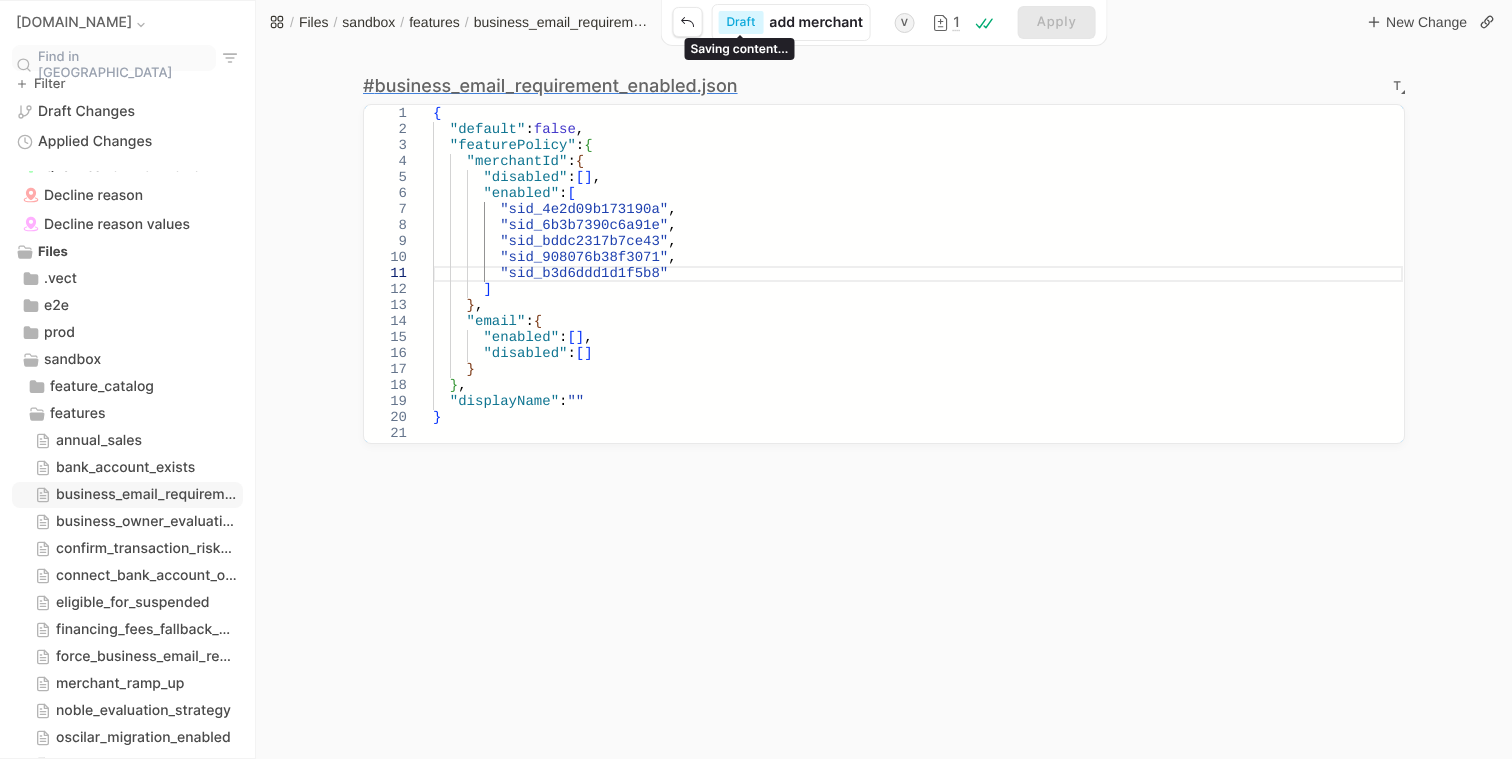 type on "add merchant t" 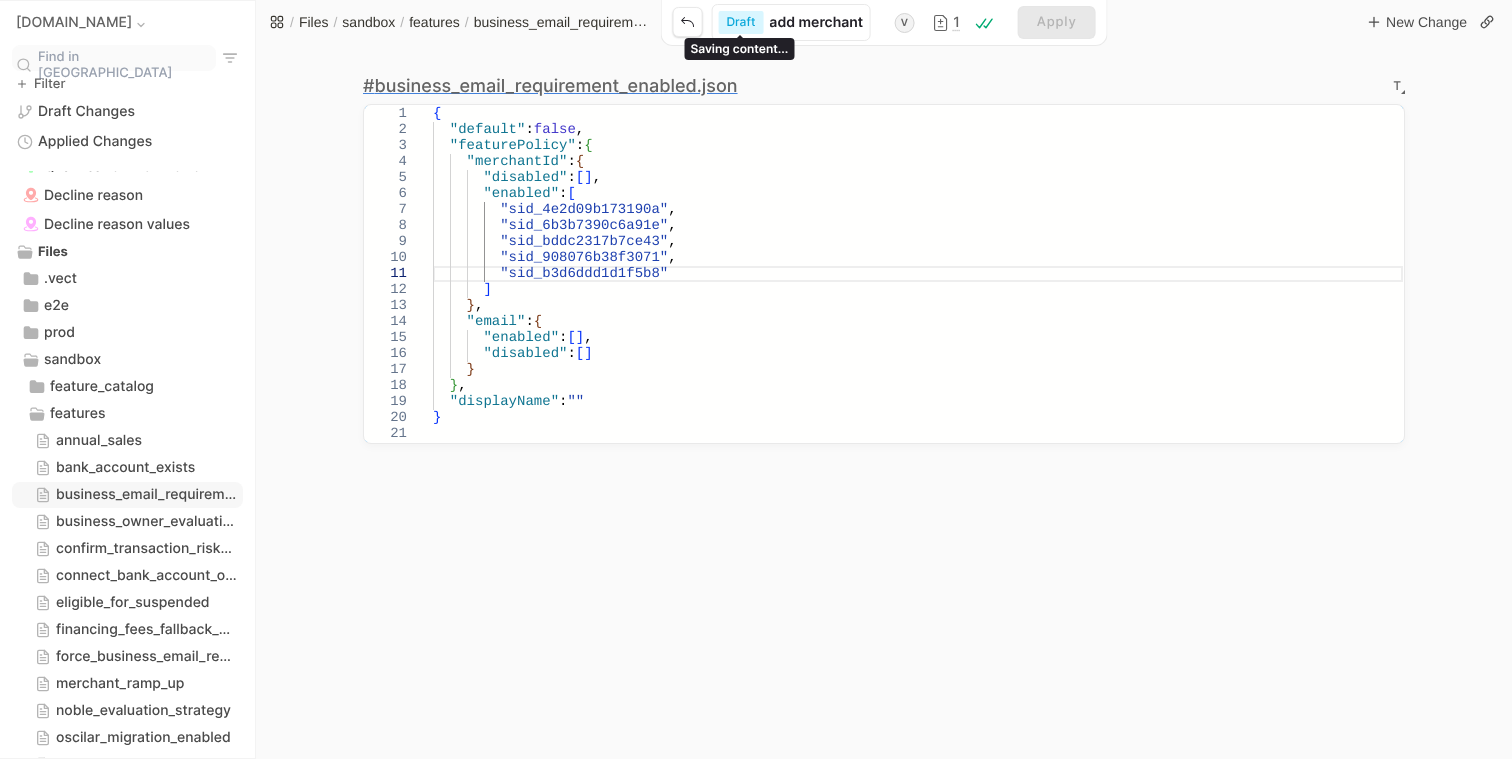 type on "add merchant to" 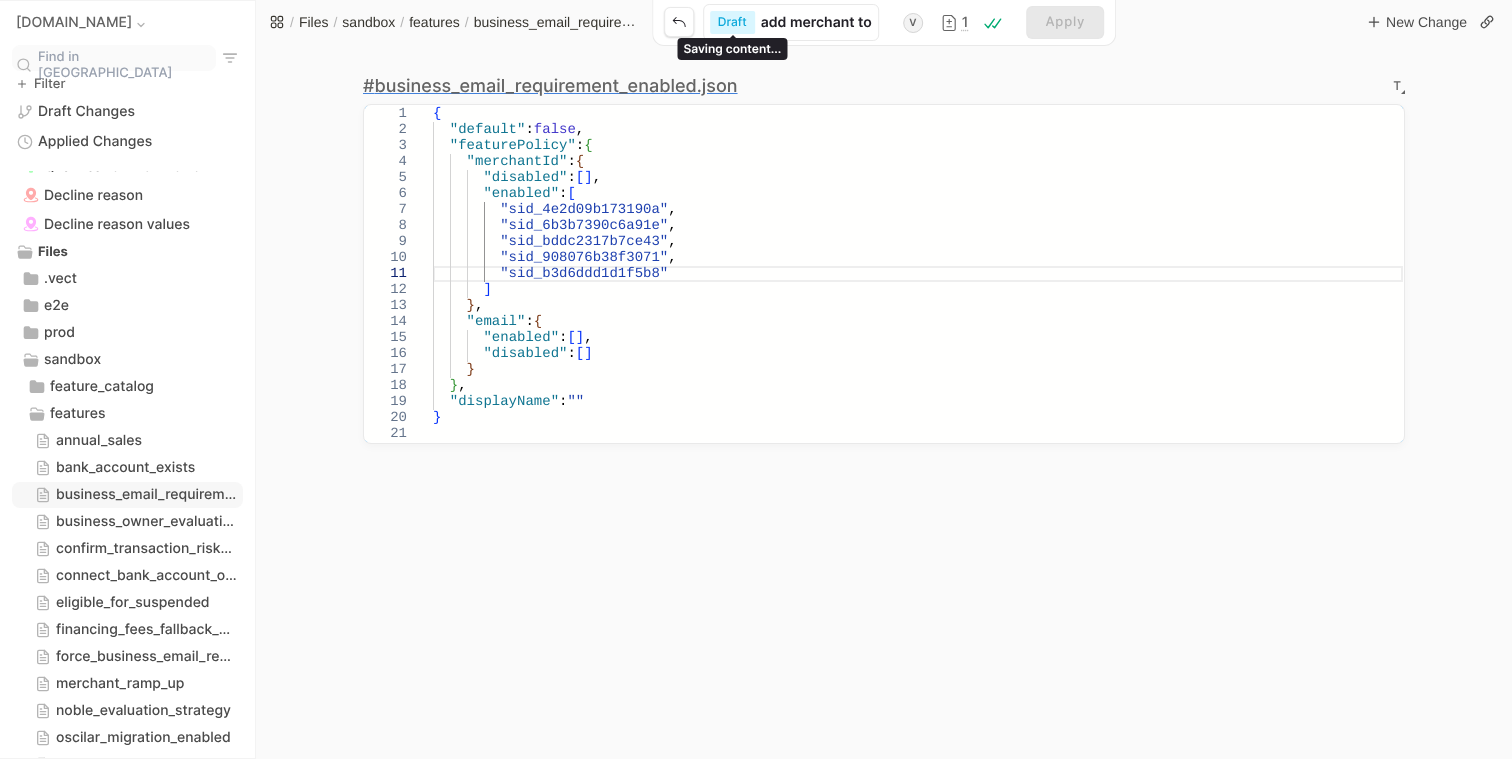 type on "add merchant to" 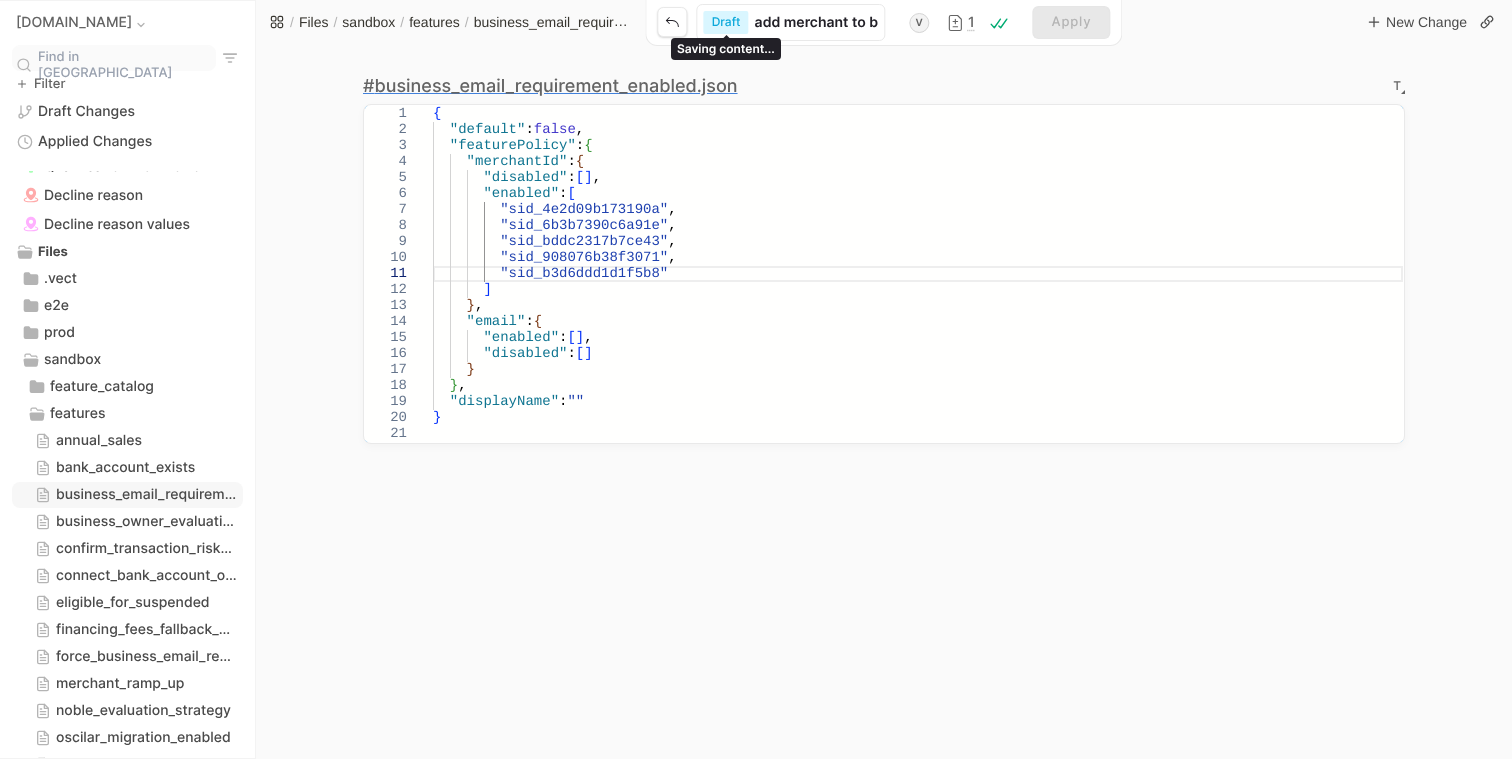 type on "add merchant to bu" 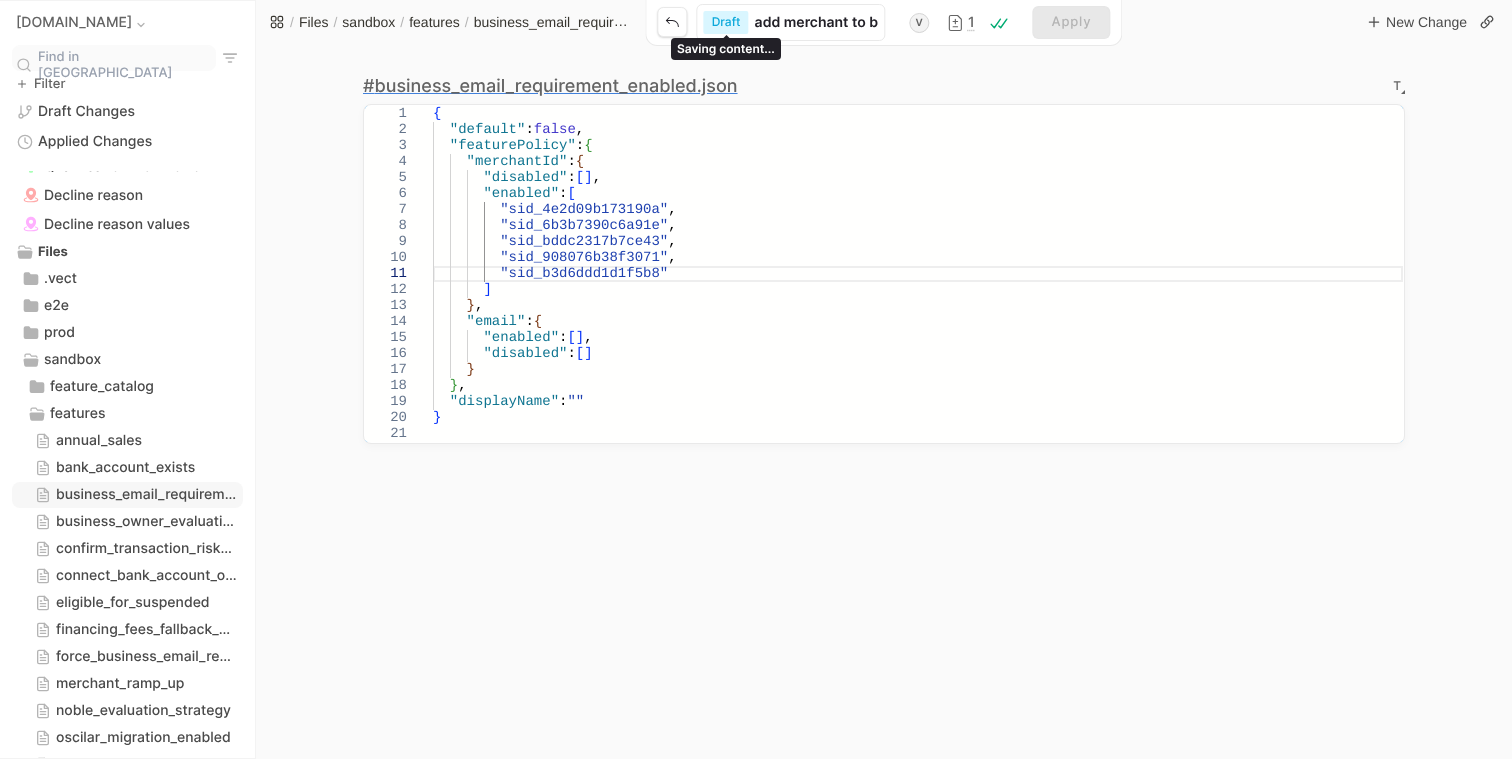 type on "add merchant to bus" 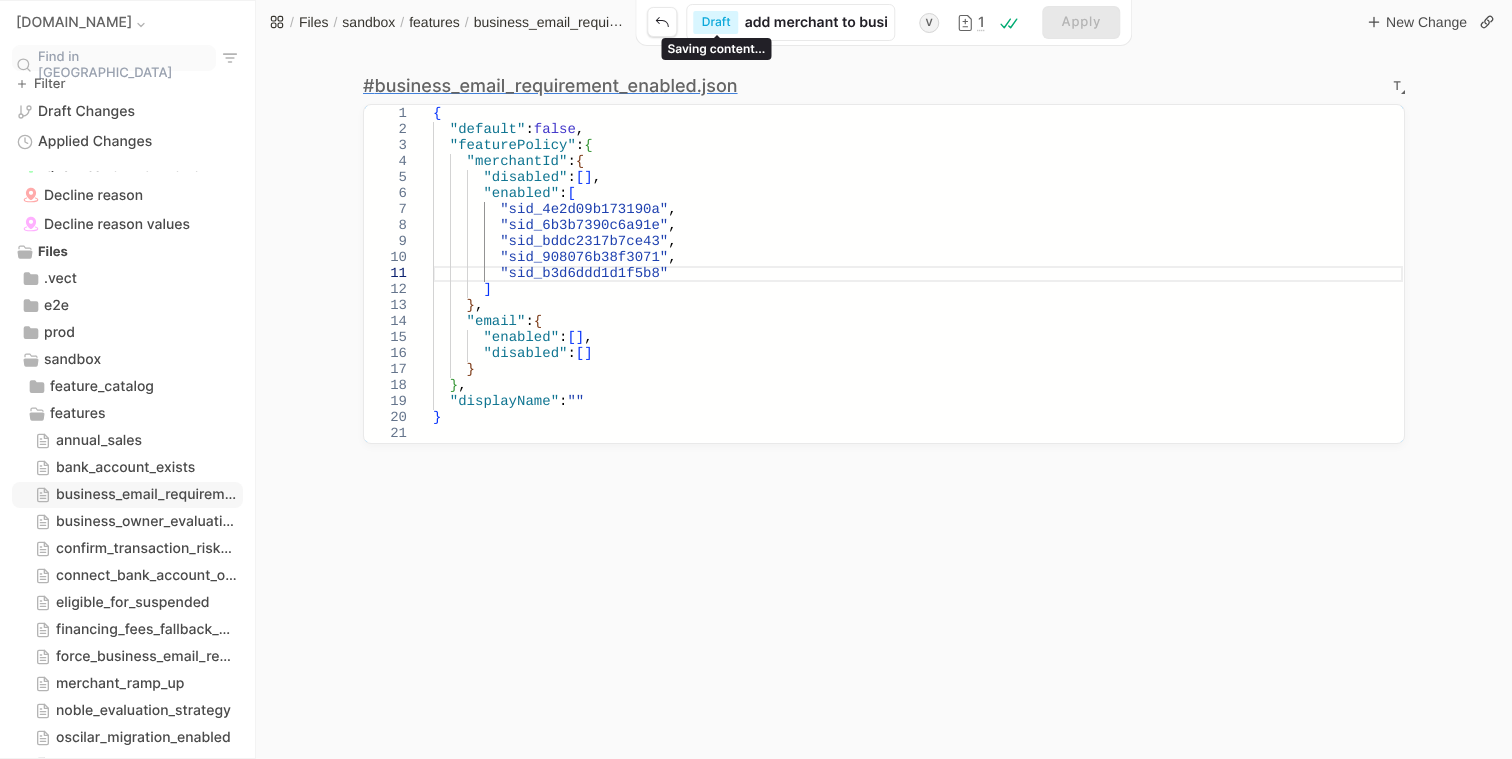 type on "add merchant to busin" 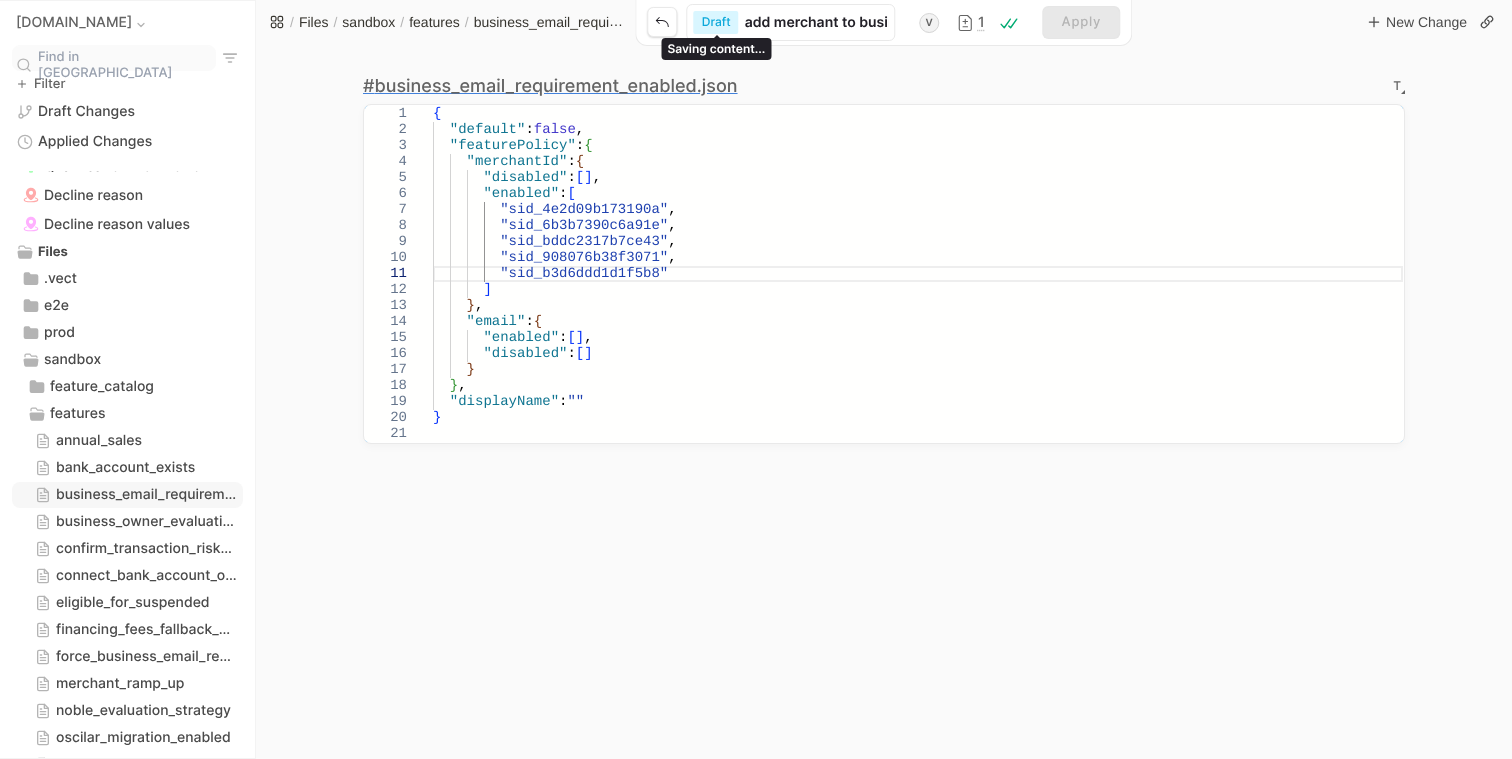 type on "add merchant to busine" 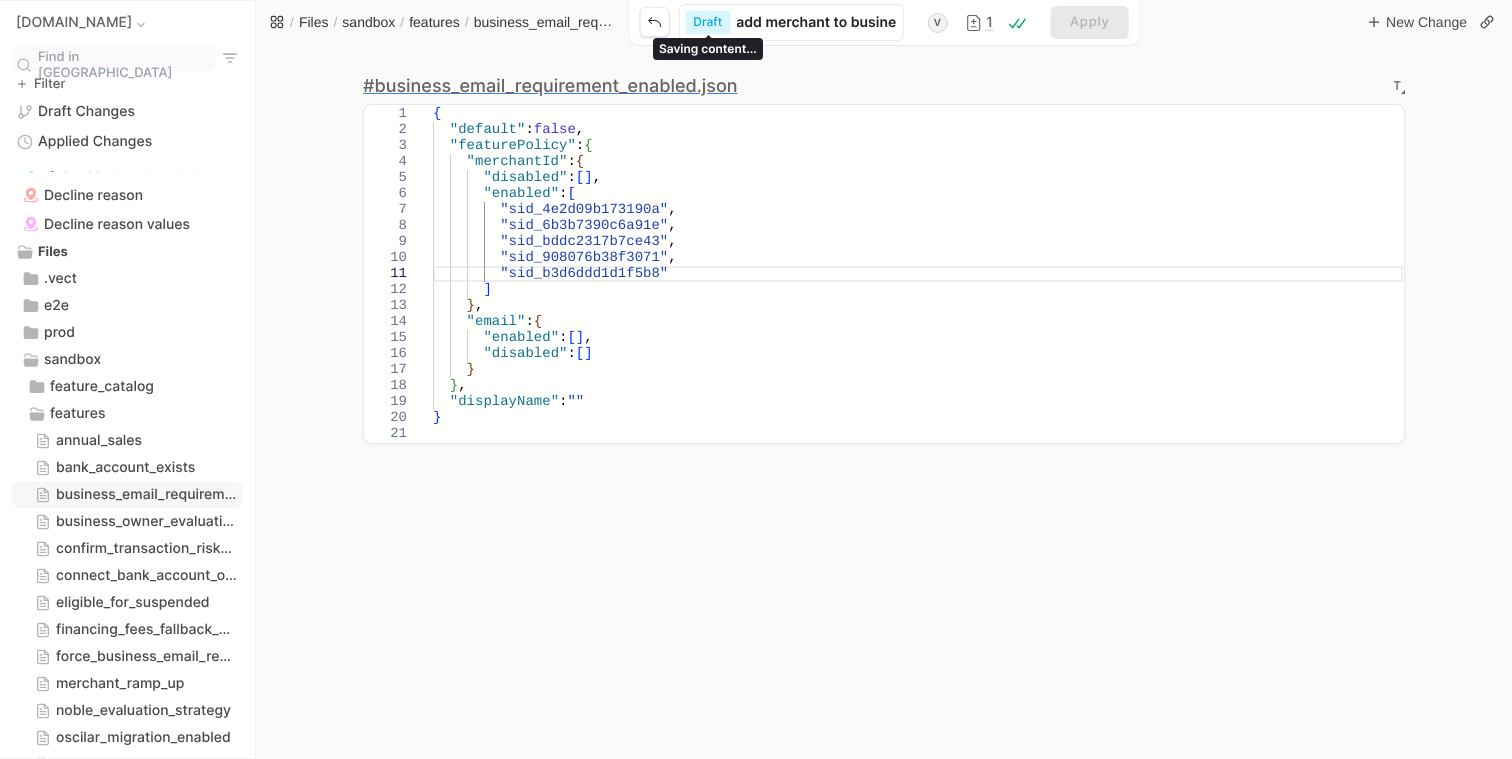 type on "add merchant to busines" 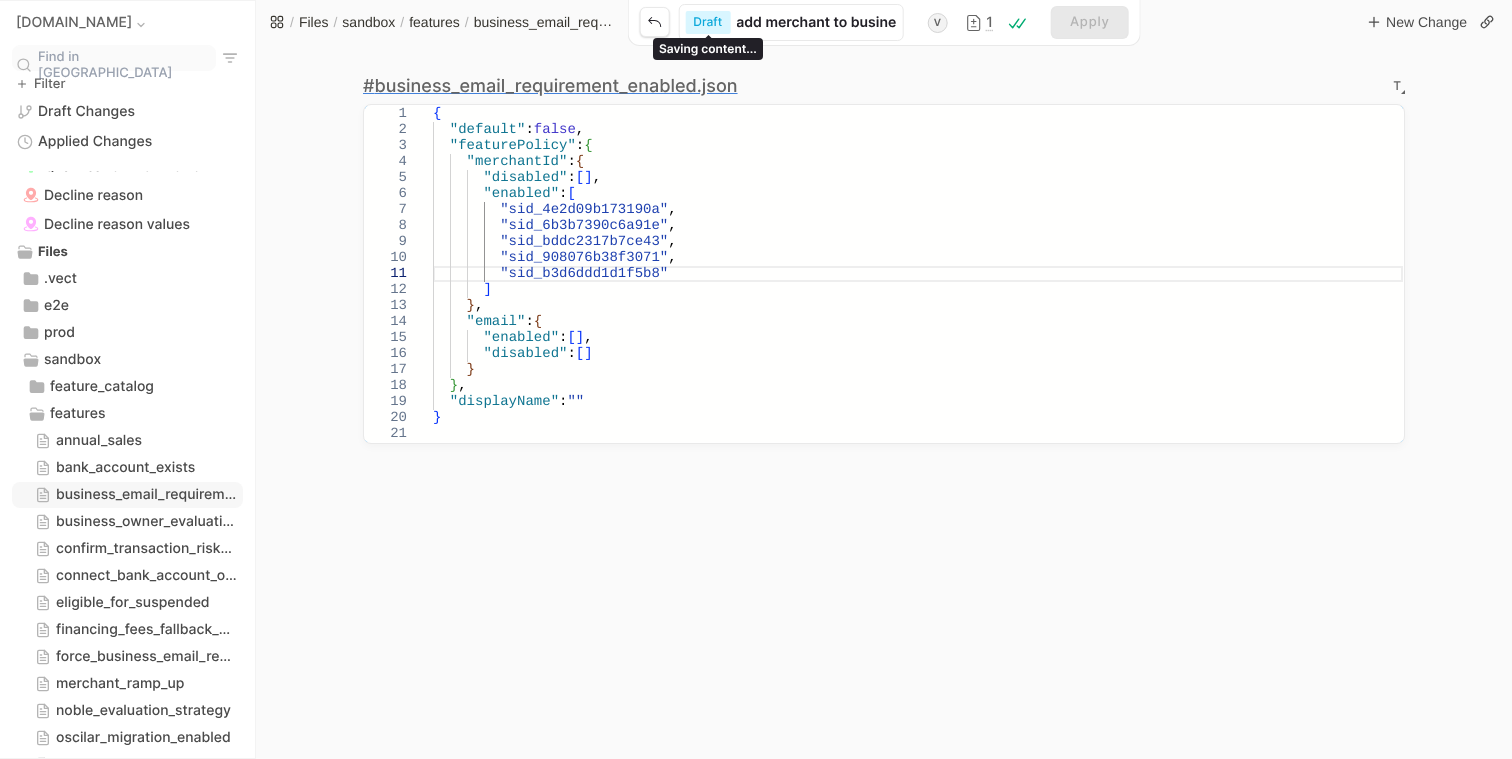 type on "add merchant to business" 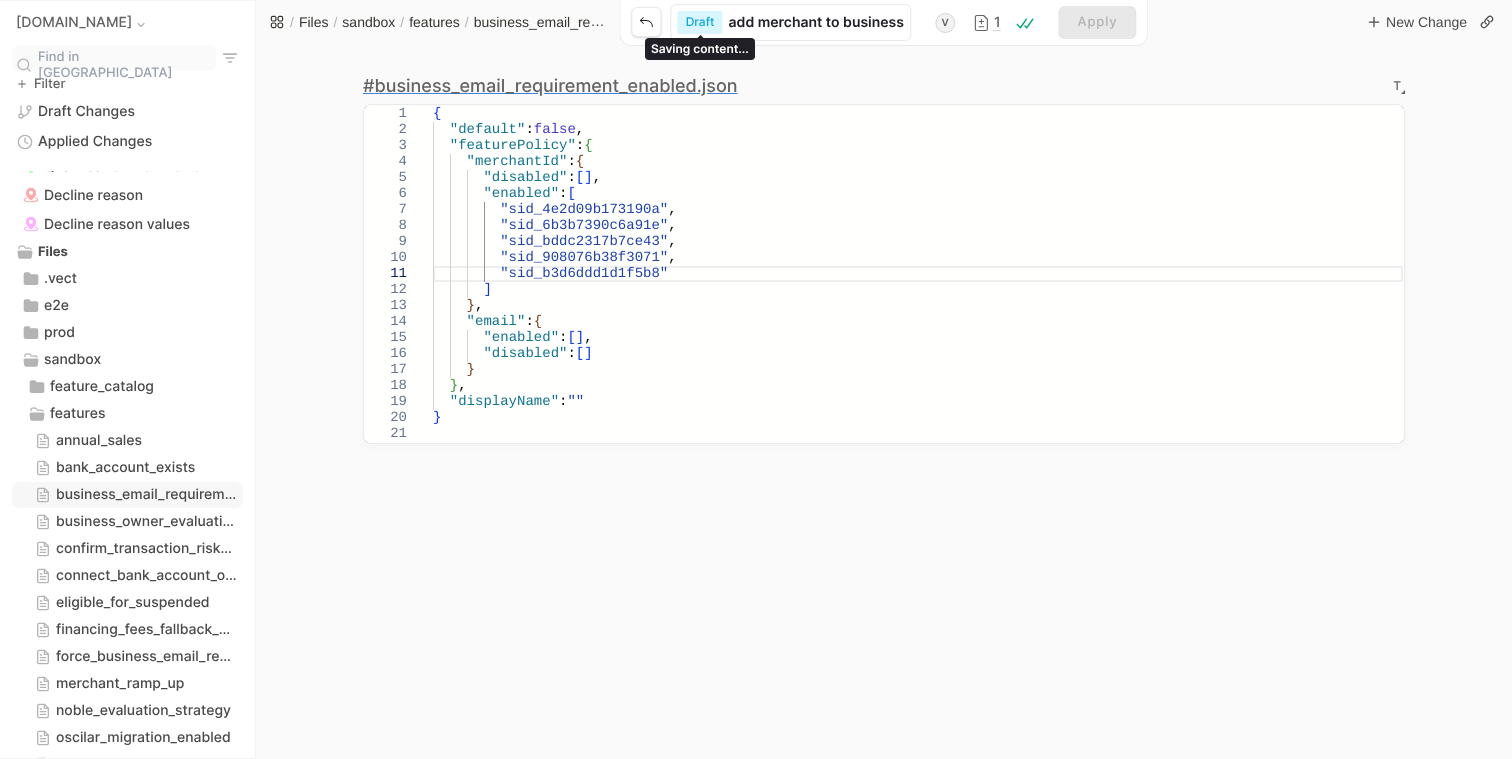 type on "add merchant to business" 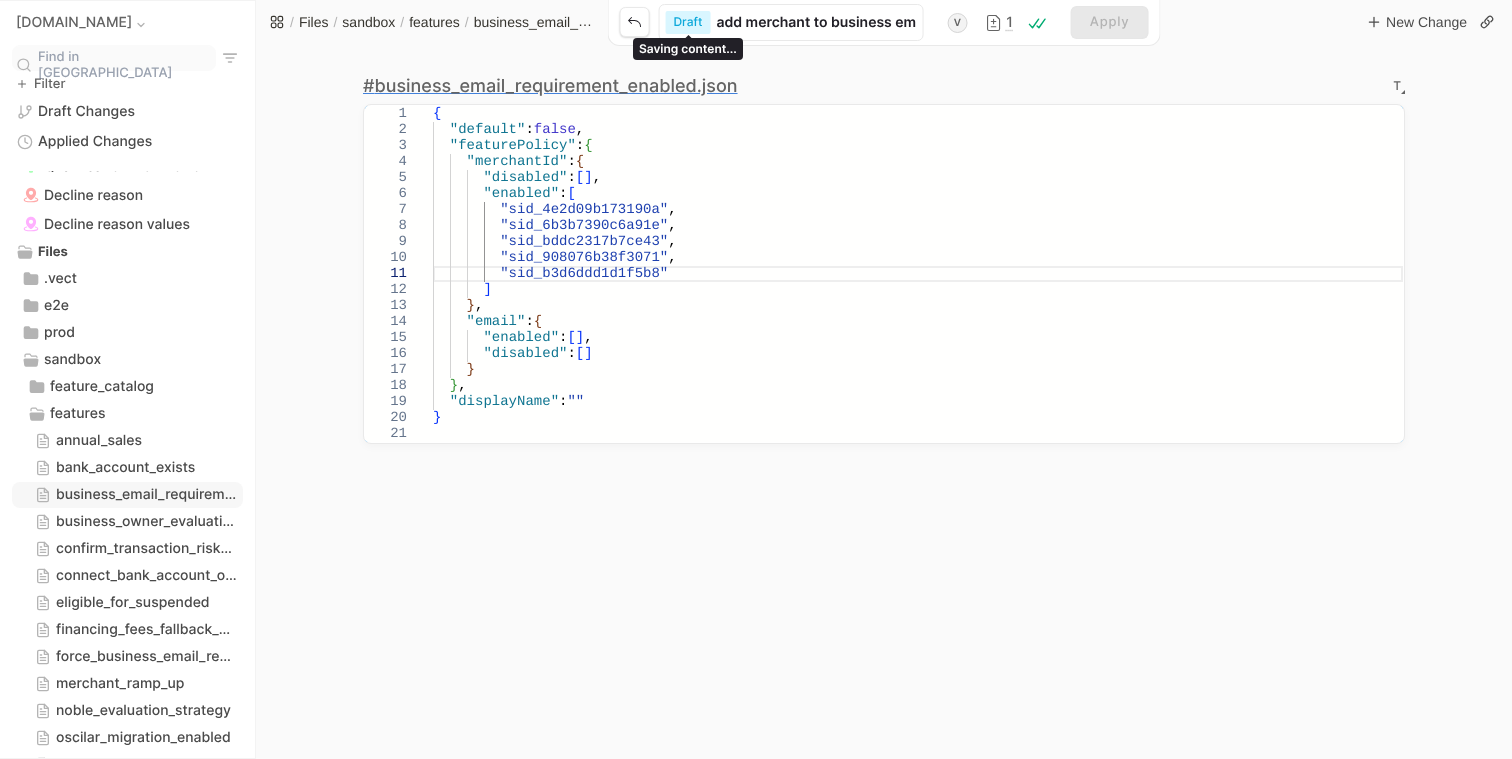 type on "add merchant to business ema" 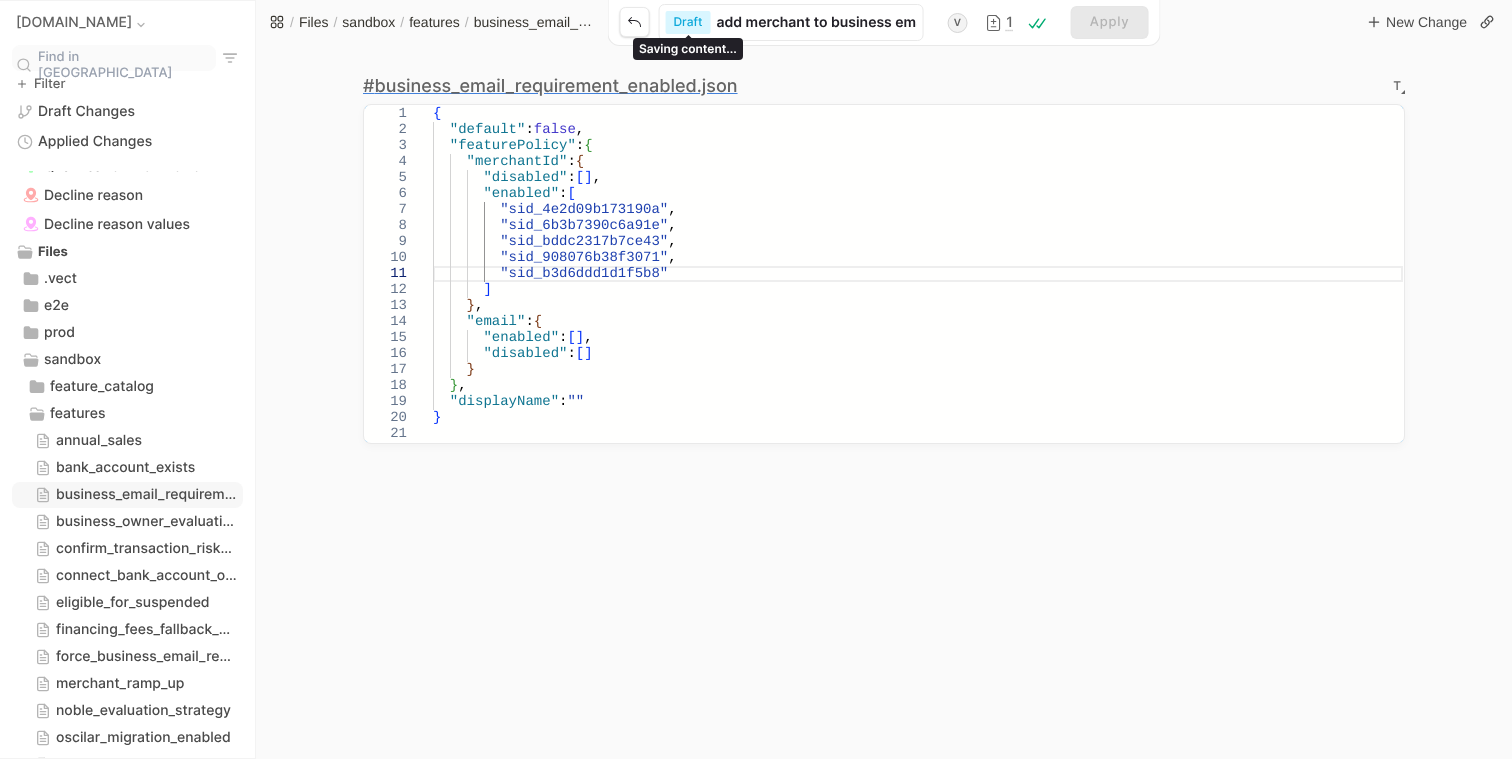 type on "add merchant to business emai" 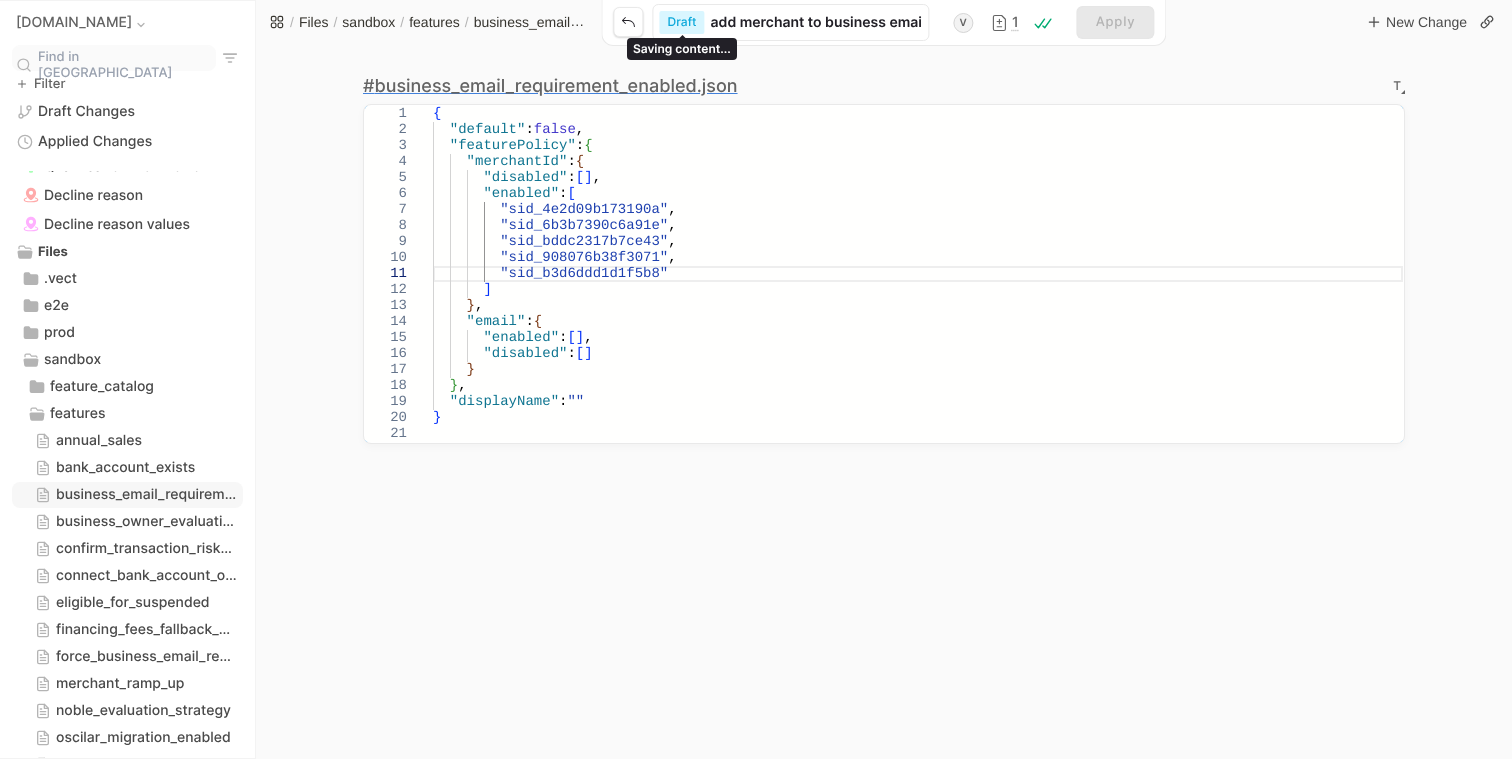 type on "add merchant to business email" 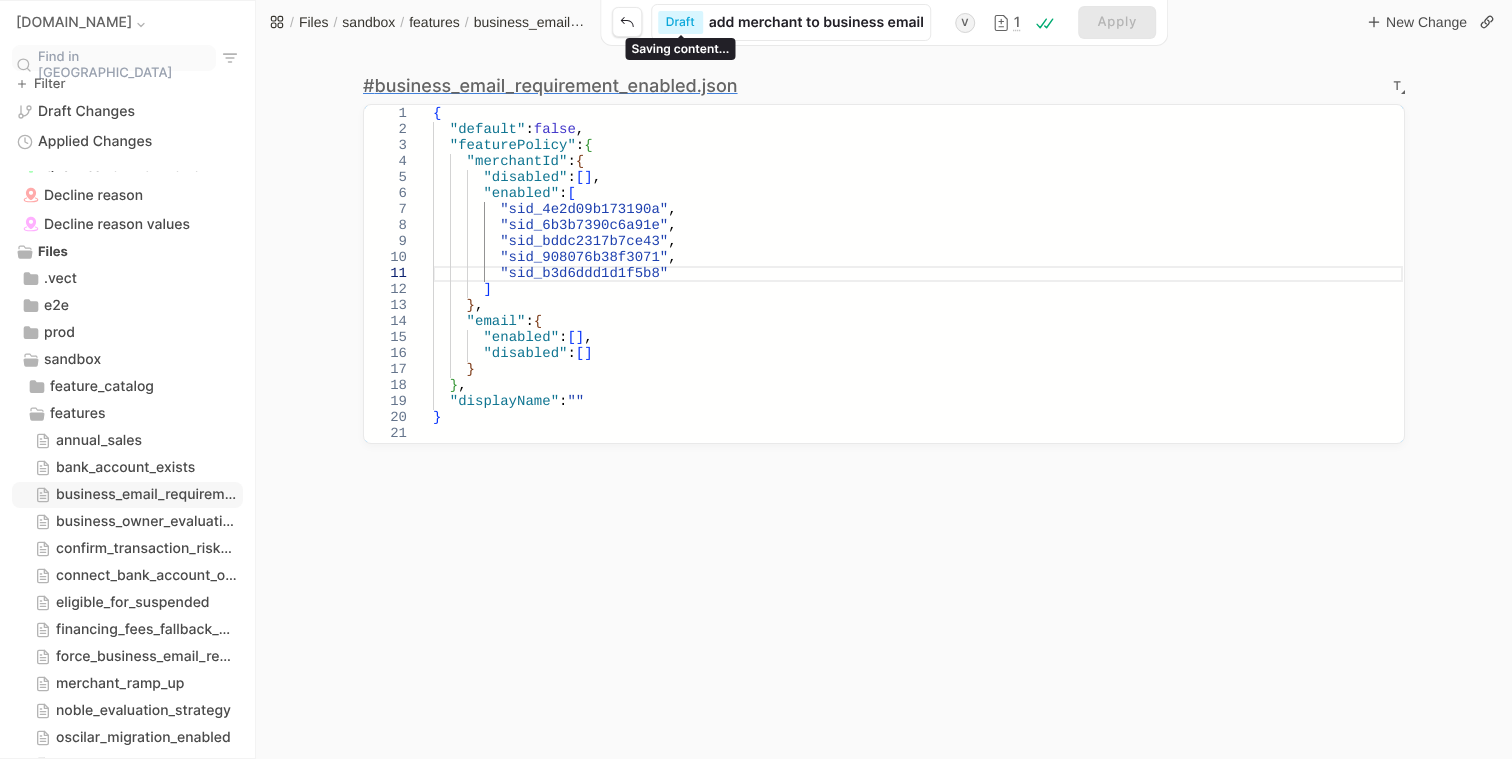 type on "add merchant to business email" 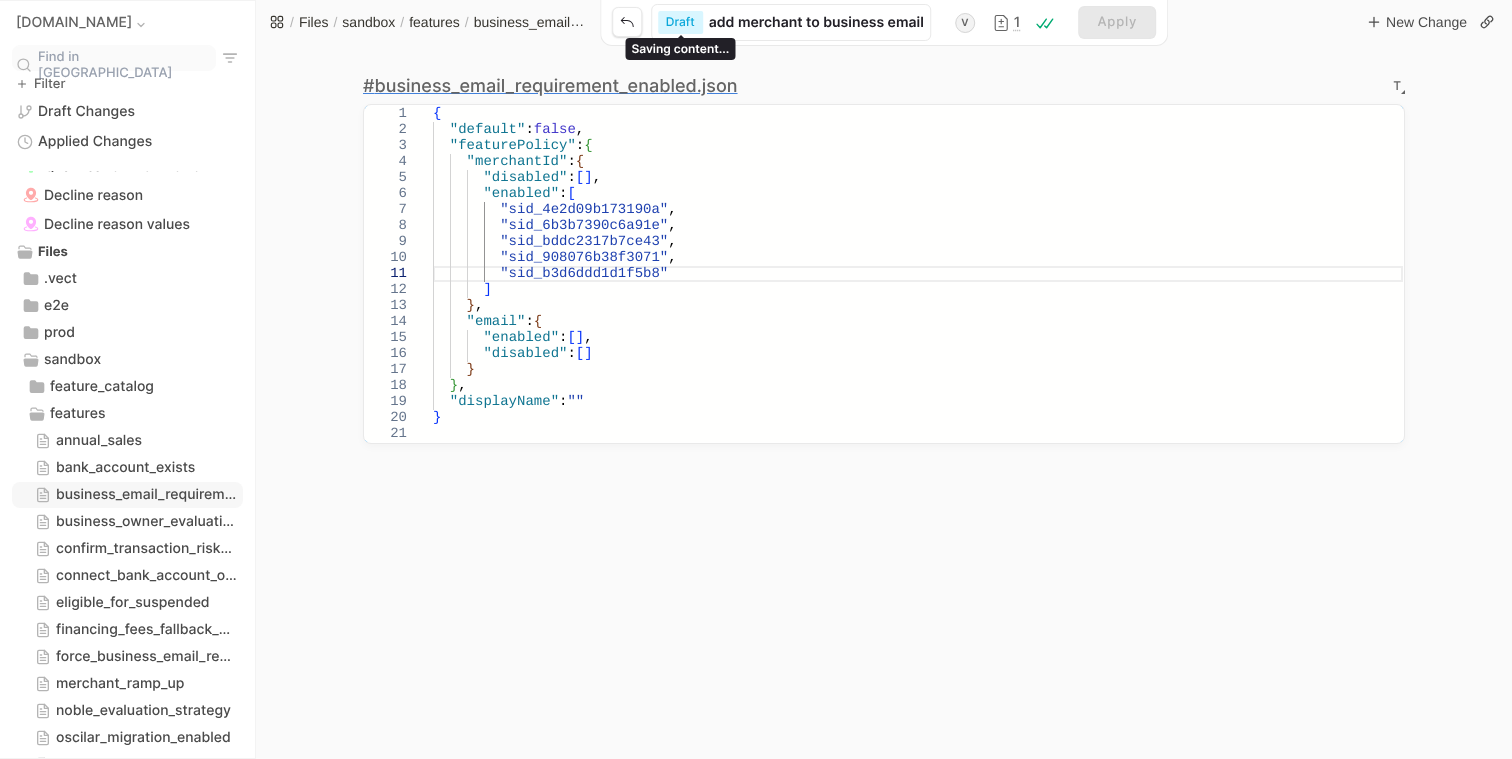 click on "{    "default" :  false ,    "featurePolicy" :  {      "merchantId" :  {        "disabled" :  [ ] ,        "enabled" :  [          "sid_4e2d09b173190a" ,          "sid_6b3b7390c6a91e" ,          "sid_bddc2317b7ce43" ,          "sid_908076b38f3071" ,        ]      } ,      "email" :  {        "enabled" :  [ ] ,        "disabled" :  [ ]      }    } ,    "displayName" :  "" }          "sid_b3d6ddd1d1f5b8 "" at bounding box center [918, 274] 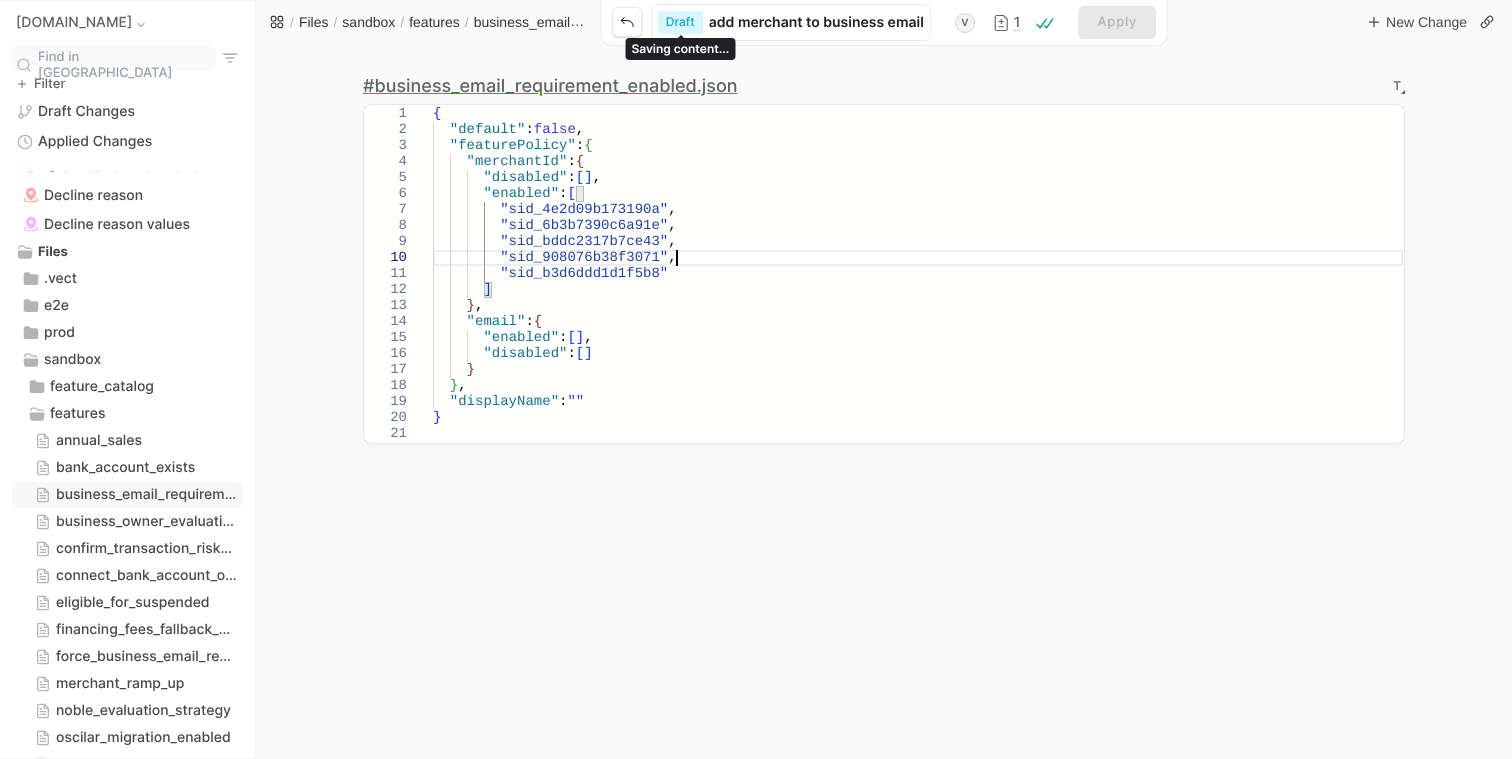click on "{    "default" :  false ,    "featurePolicy" :  {      "merchantId" :  {        "disabled" :  [ ] ,        "enabled" :  [          "sid_4e2d09b173190a" ,          "sid_6b3b7390c6a91e" ,          "sid_bddc2317b7ce43" ,          "sid_908076b38f3071" ,        ]      } ,      "email" :  {        "enabled" :  [ ] ,        "disabled" :  [ ]      }    } ,    "displayName" :  "" }          "sid_b3d6ddd1d1f5b8"" at bounding box center [918, 274] 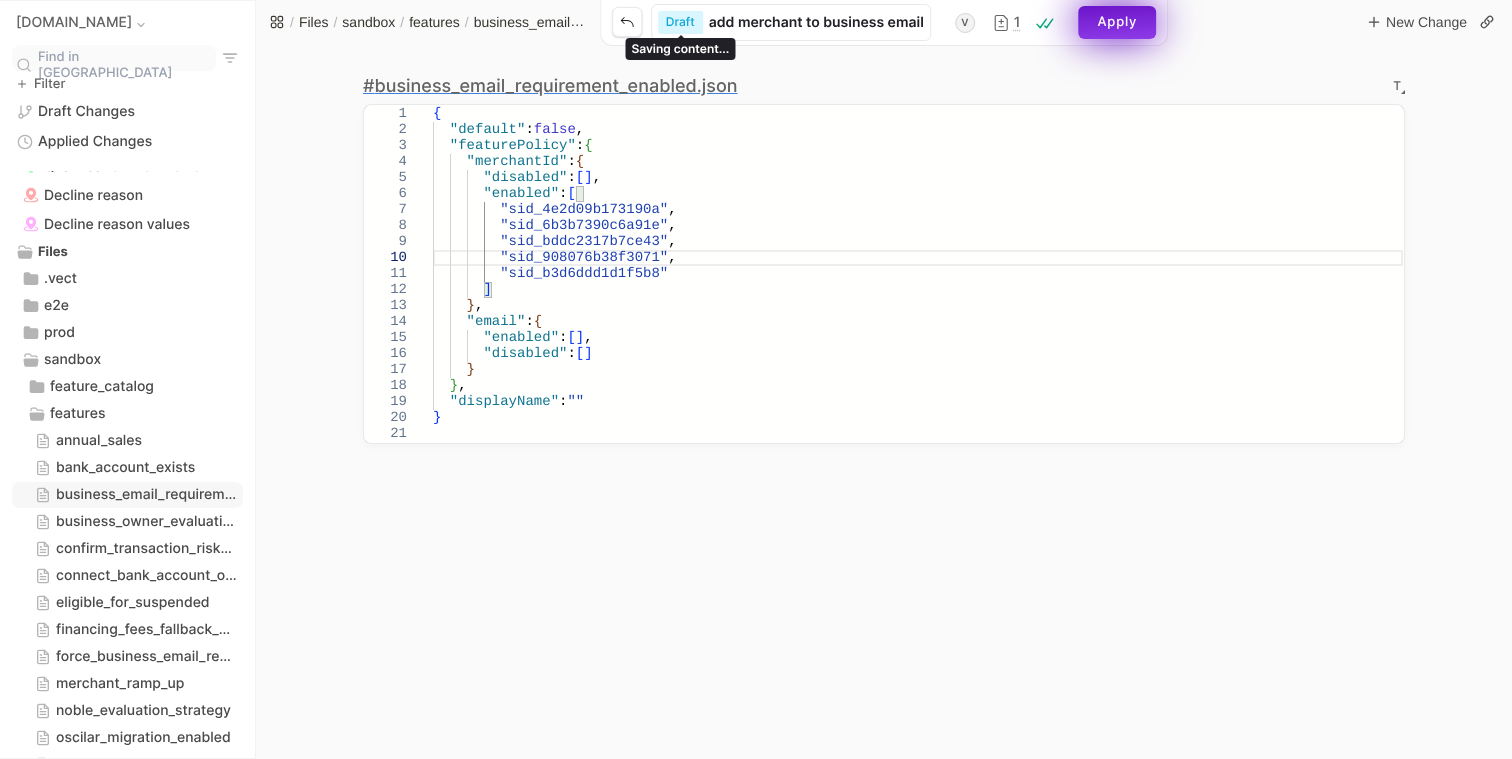 click on "Apply" at bounding box center [1117, 22] 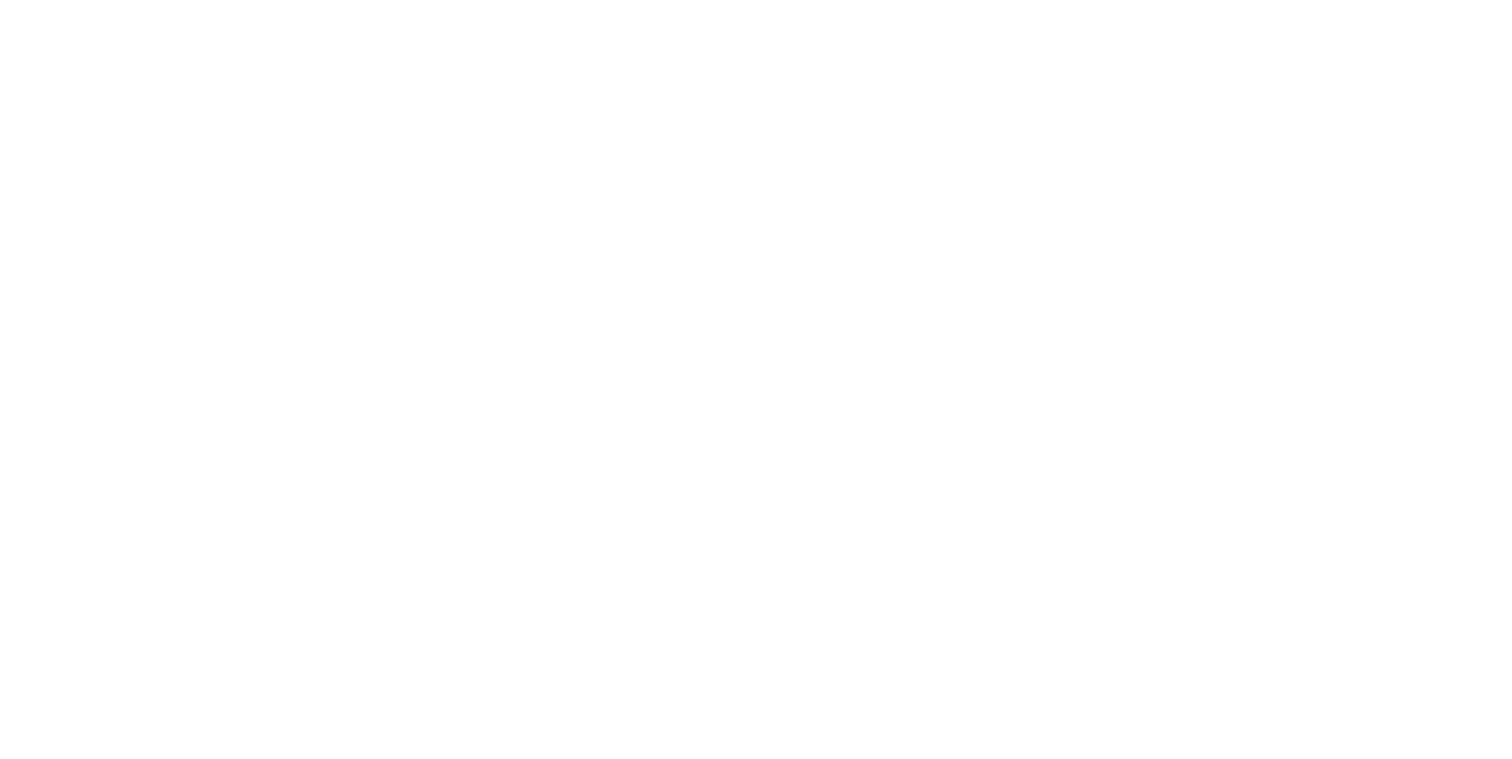 scroll, scrollTop: 0, scrollLeft: 0, axis: both 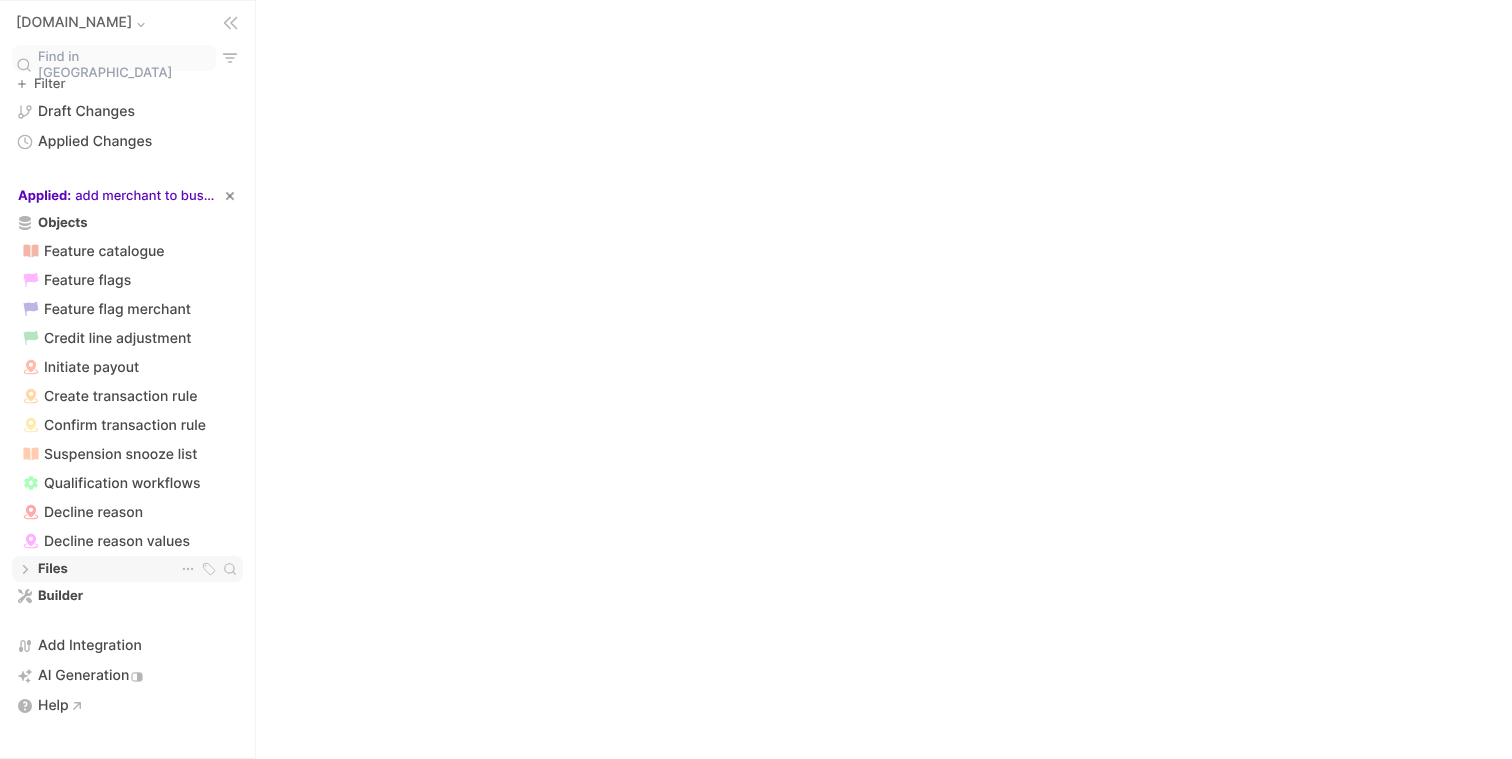 click on "Files" at bounding box center [59, 569] 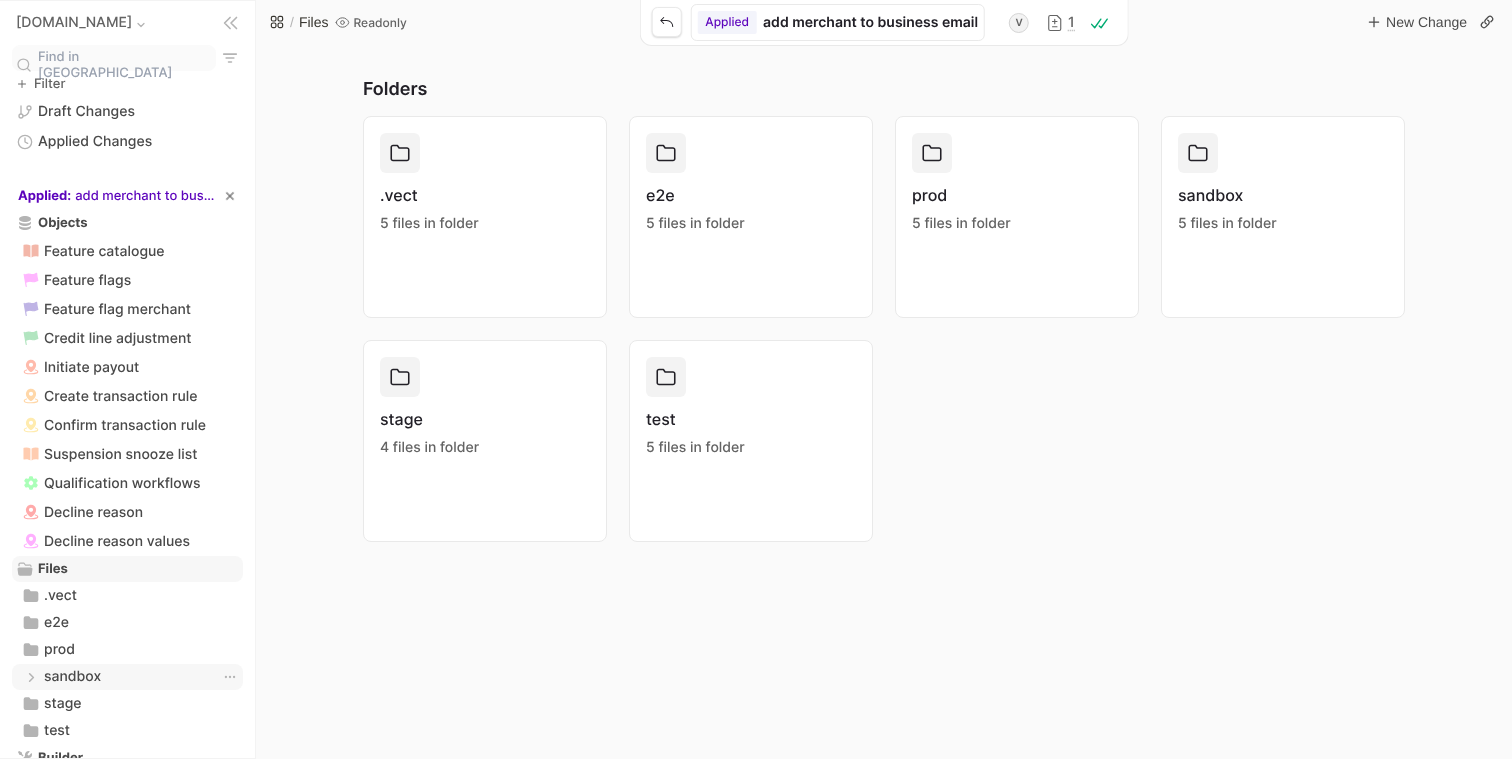 click on "sandbox sandbox" at bounding box center (127, 677) 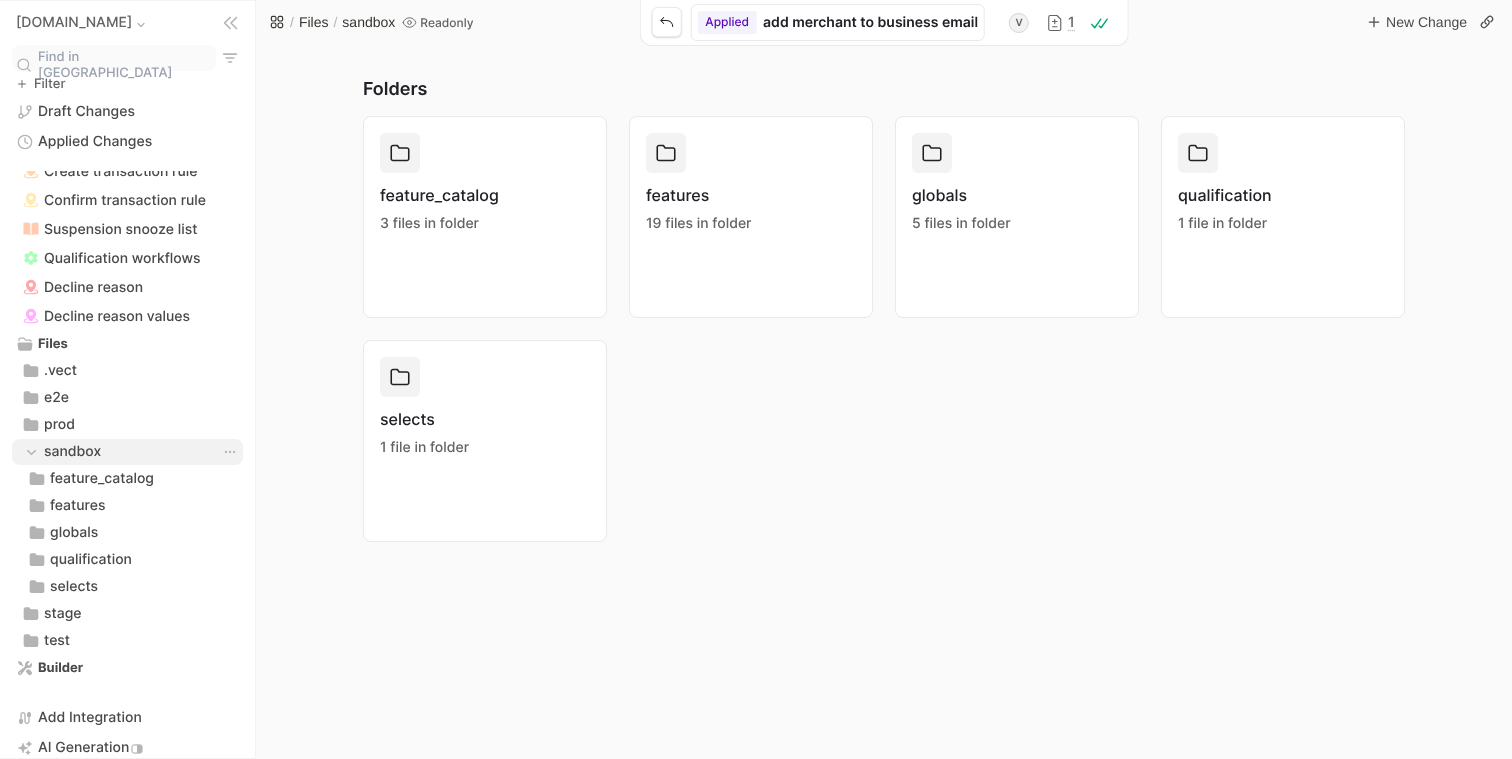 scroll, scrollTop: 231, scrollLeft: 0, axis: vertical 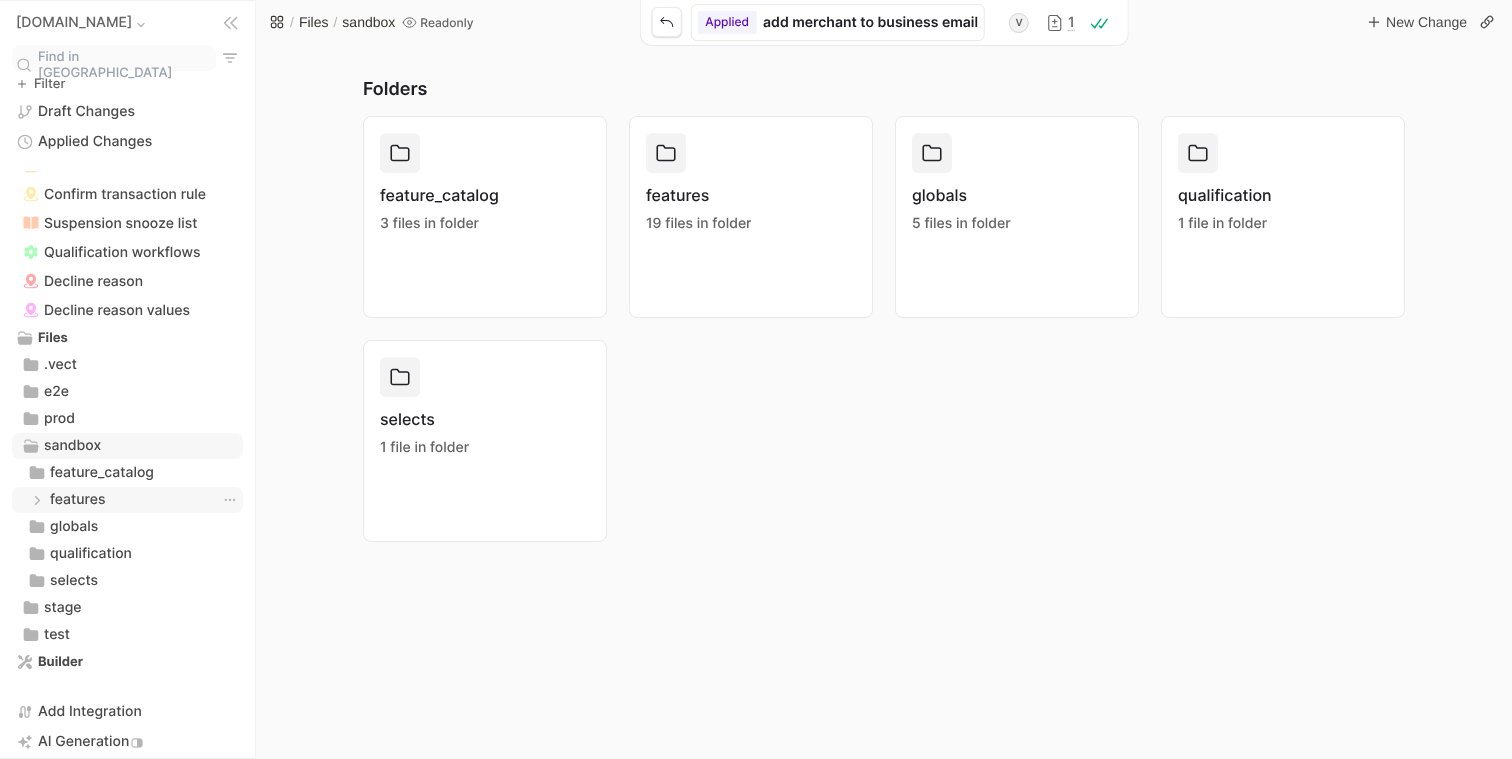 click on "features features" at bounding box center [127, 500] 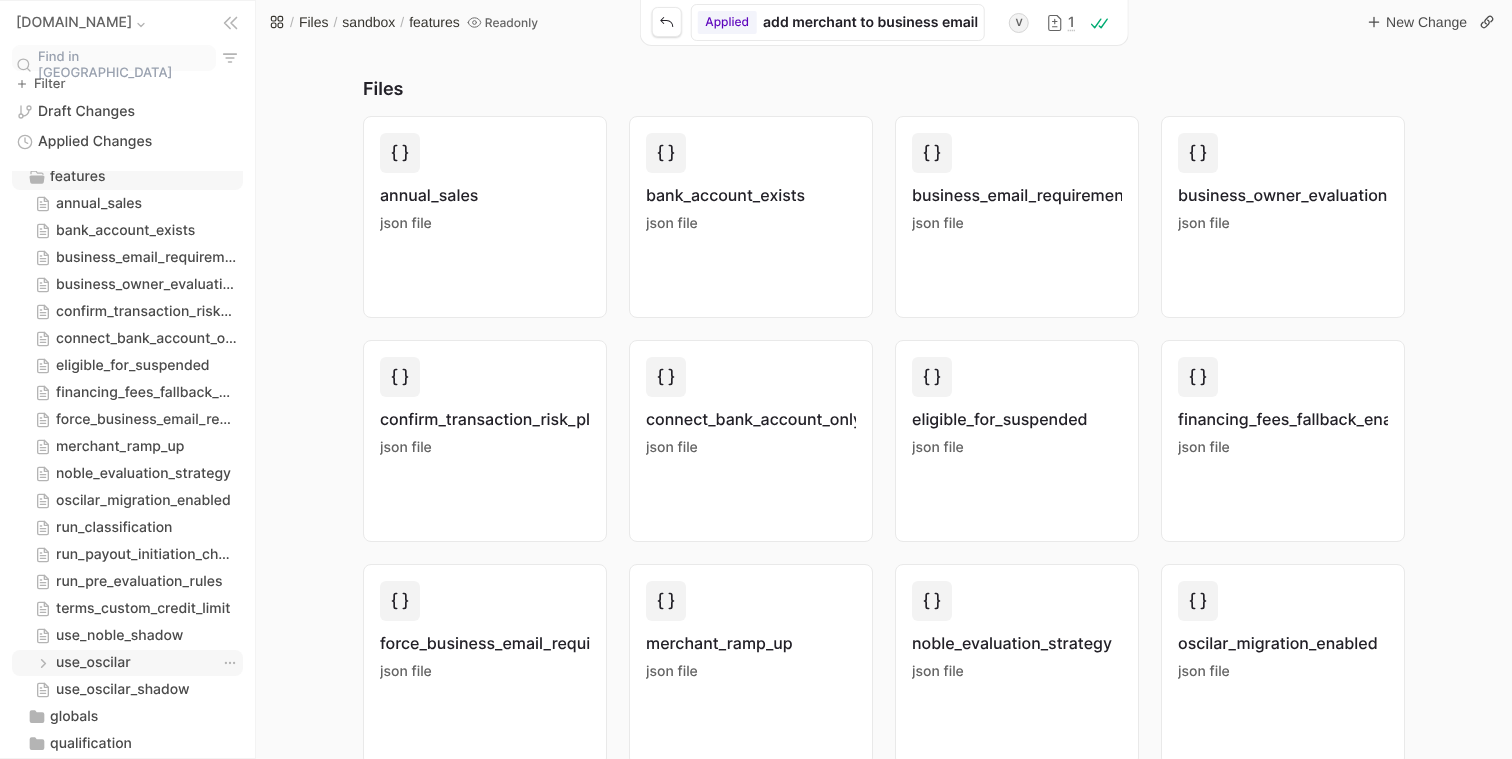 scroll, scrollTop: 571, scrollLeft: 0, axis: vertical 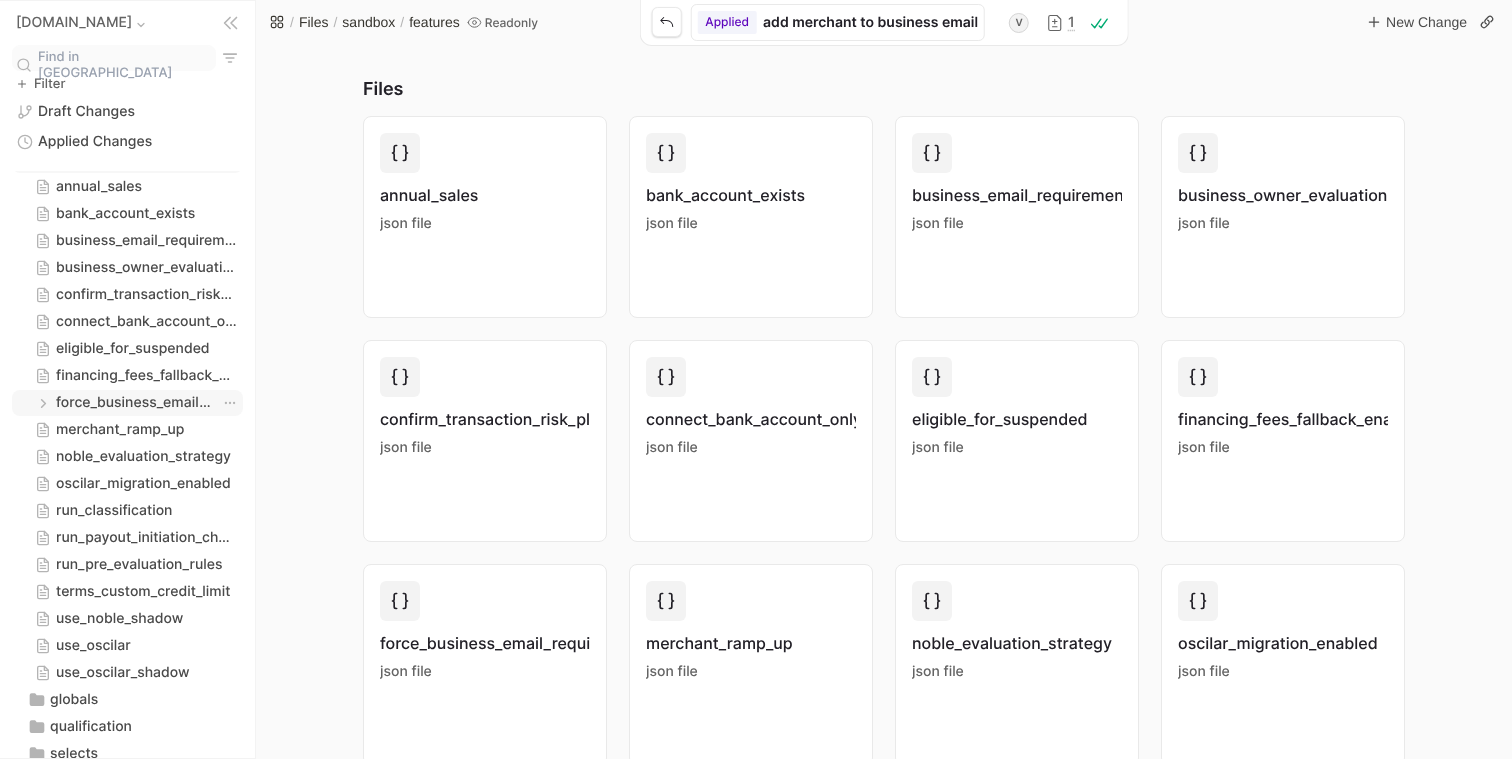 click on "force_business_email_requirement" at bounding box center (136, 403) 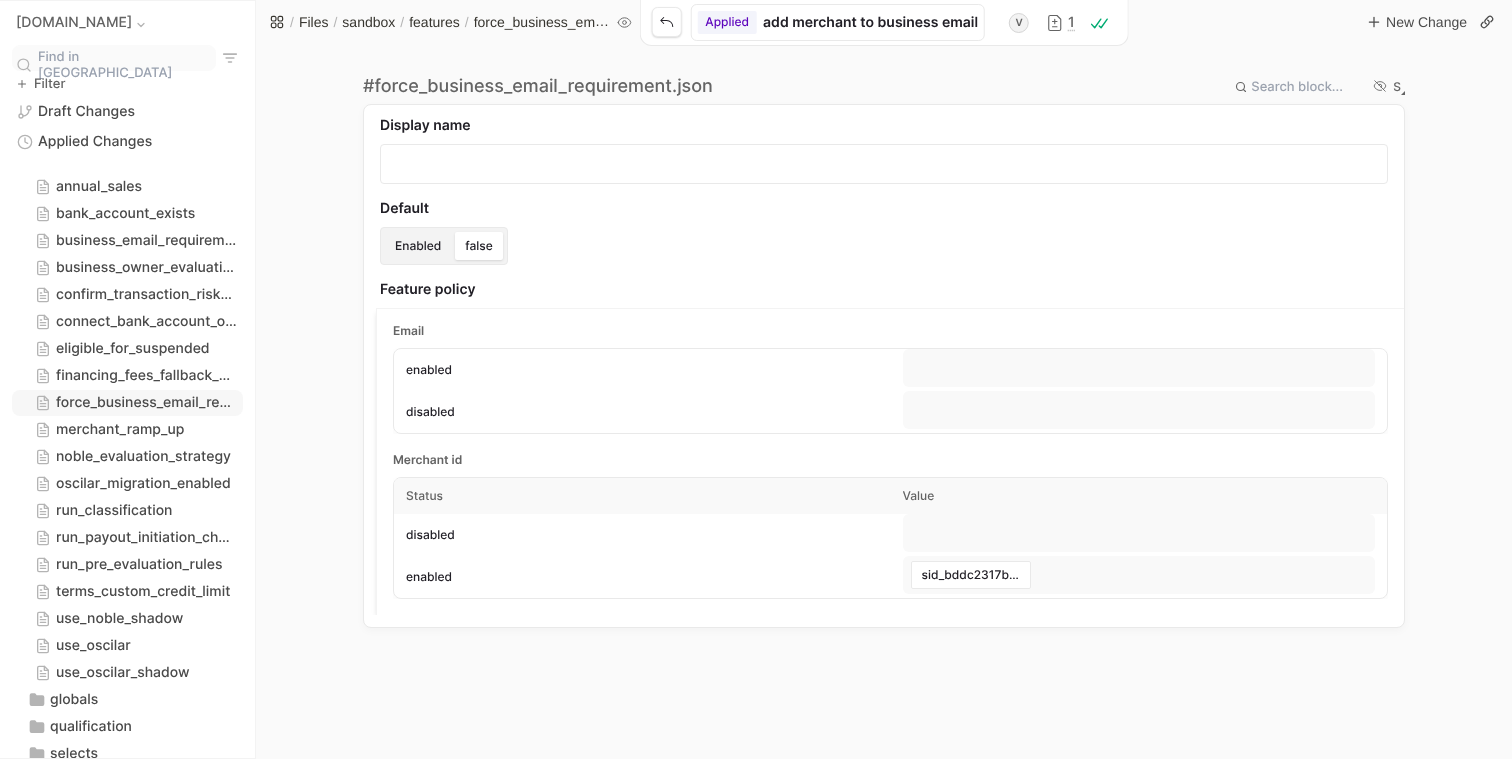 click on "S" at bounding box center [1397, 87] 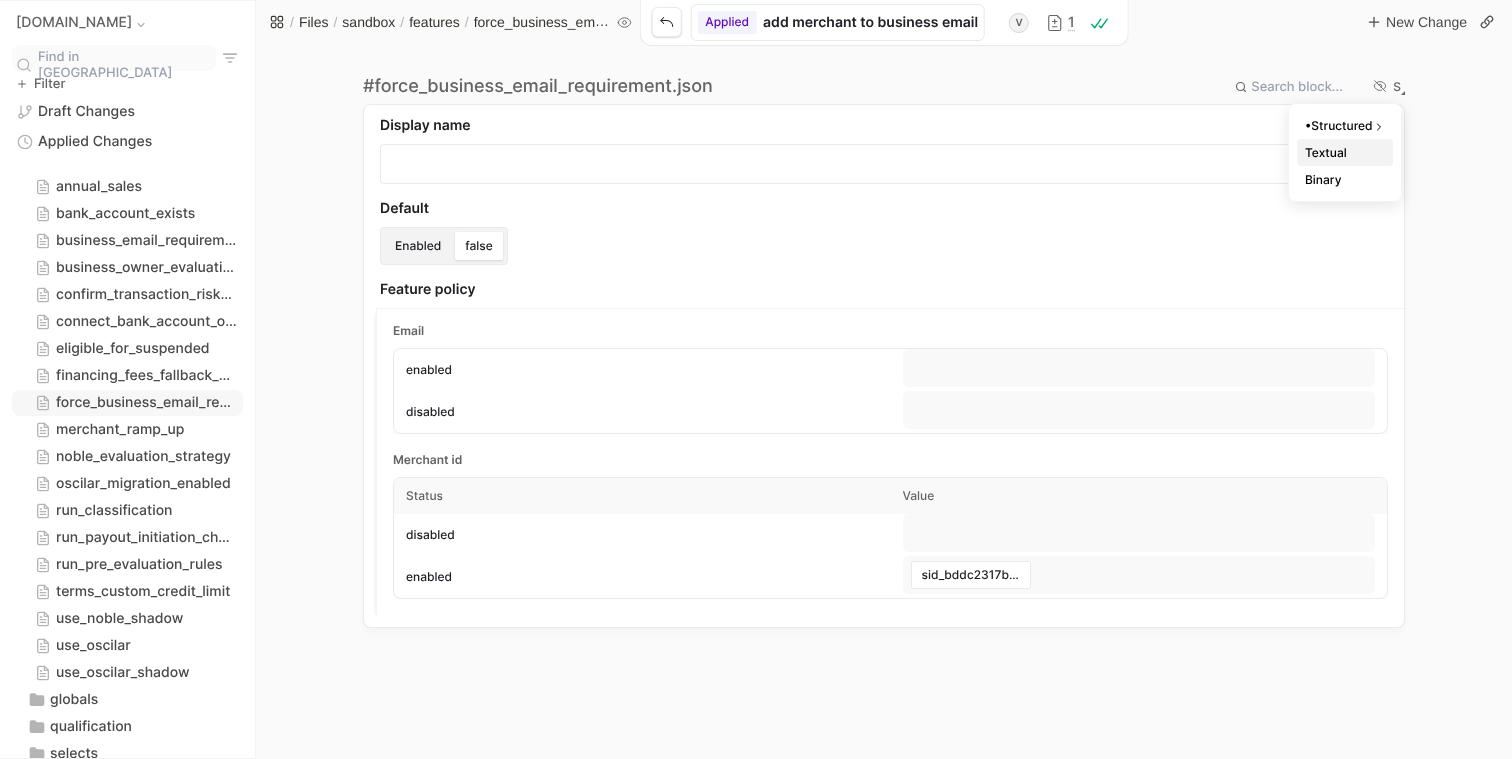 click on "Textual" at bounding box center [1345, 152] 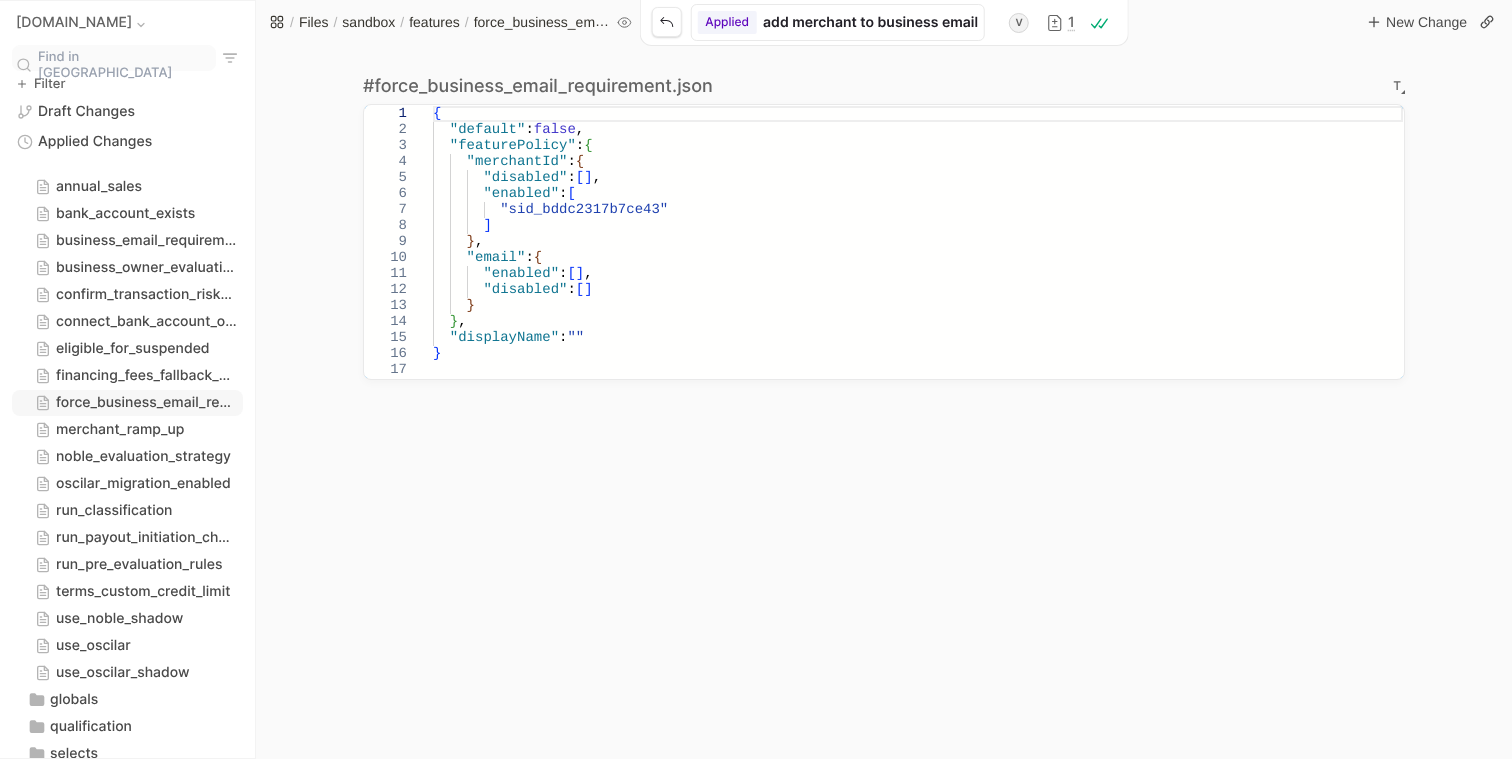 click on "{    "default" :  false ,    "featurePolicy" :  {      "merchantId" :  {        "disabled" :  [ ] ,        "enabled" :  [          "sid_bddc2317b7ce43"        ]      } ,      "email" :  {        "enabled" :  [ ] ,        "disabled" :  [ ]      }    } ,    "displayName" :  "" }" at bounding box center [918, 242] 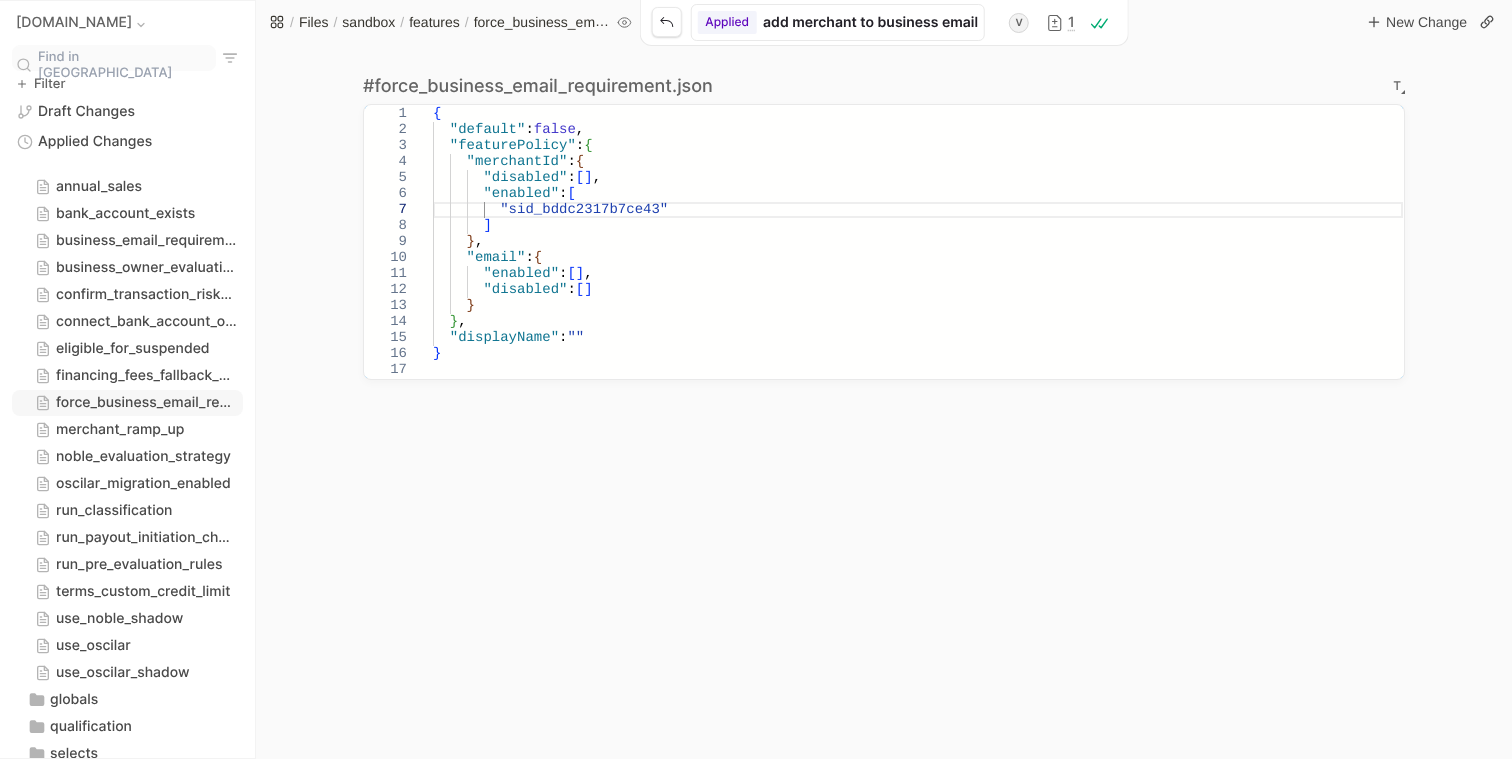 type on "{
"default": false,
"featurePolicy": {
"merchantId": {
"disabled": [],
"enabled": [
"sid_bddc2317b7ce43"
]
},
"email": {" 